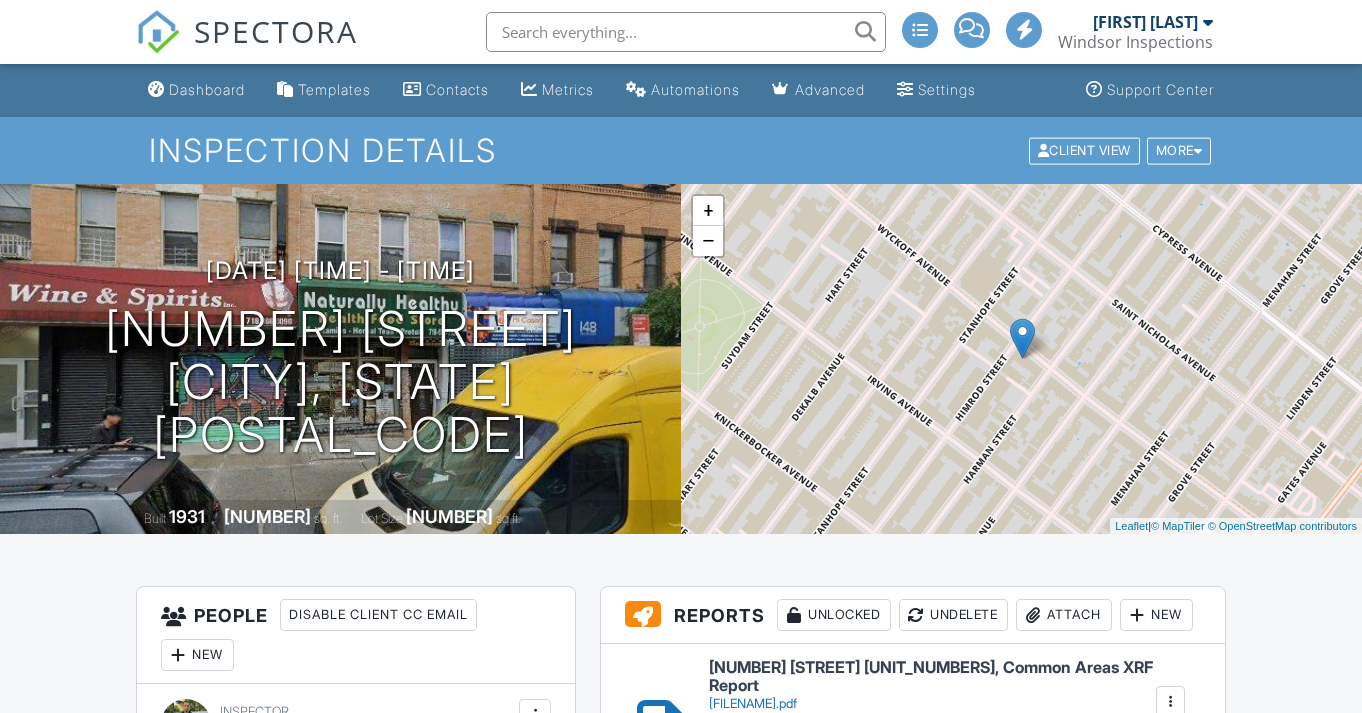 scroll, scrollTop: 0, scrollLeft: 0, axis: both 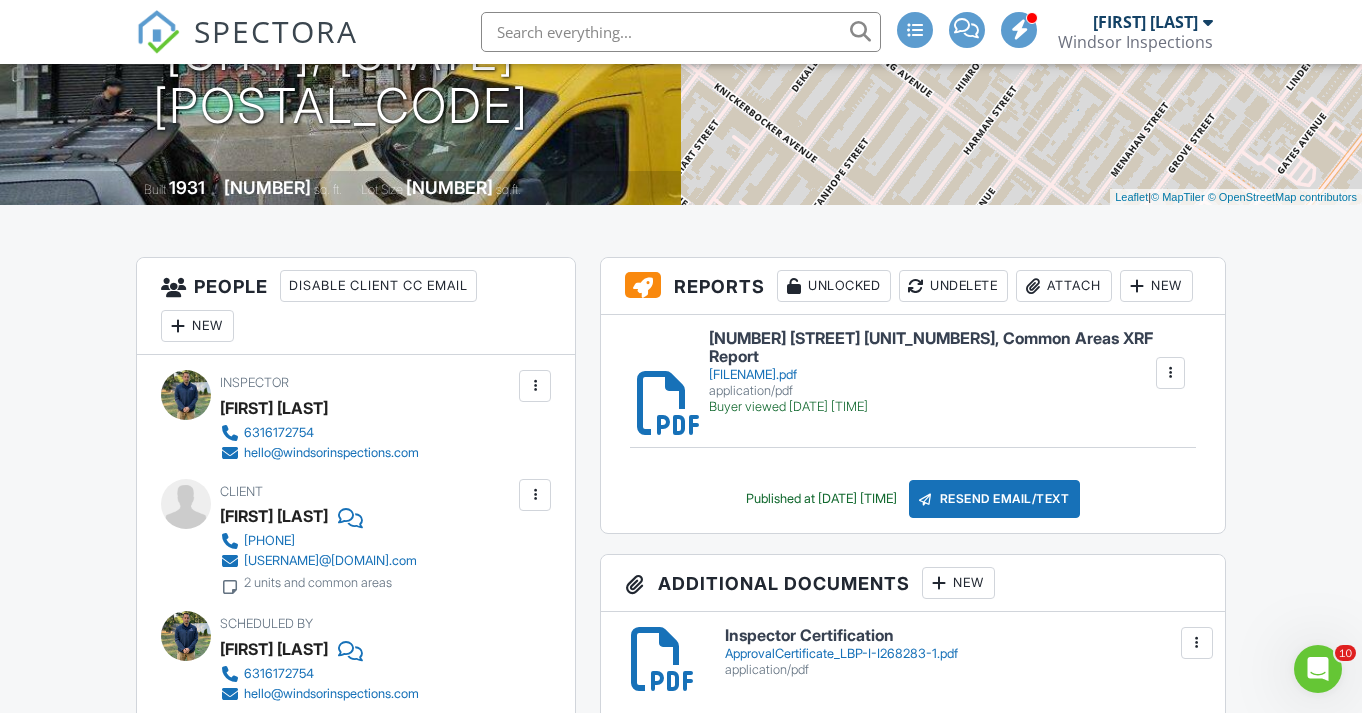 click on "150 Wyckoff 2R, 3R, Common Areas XRF Report" at bounding box center [931, 347] 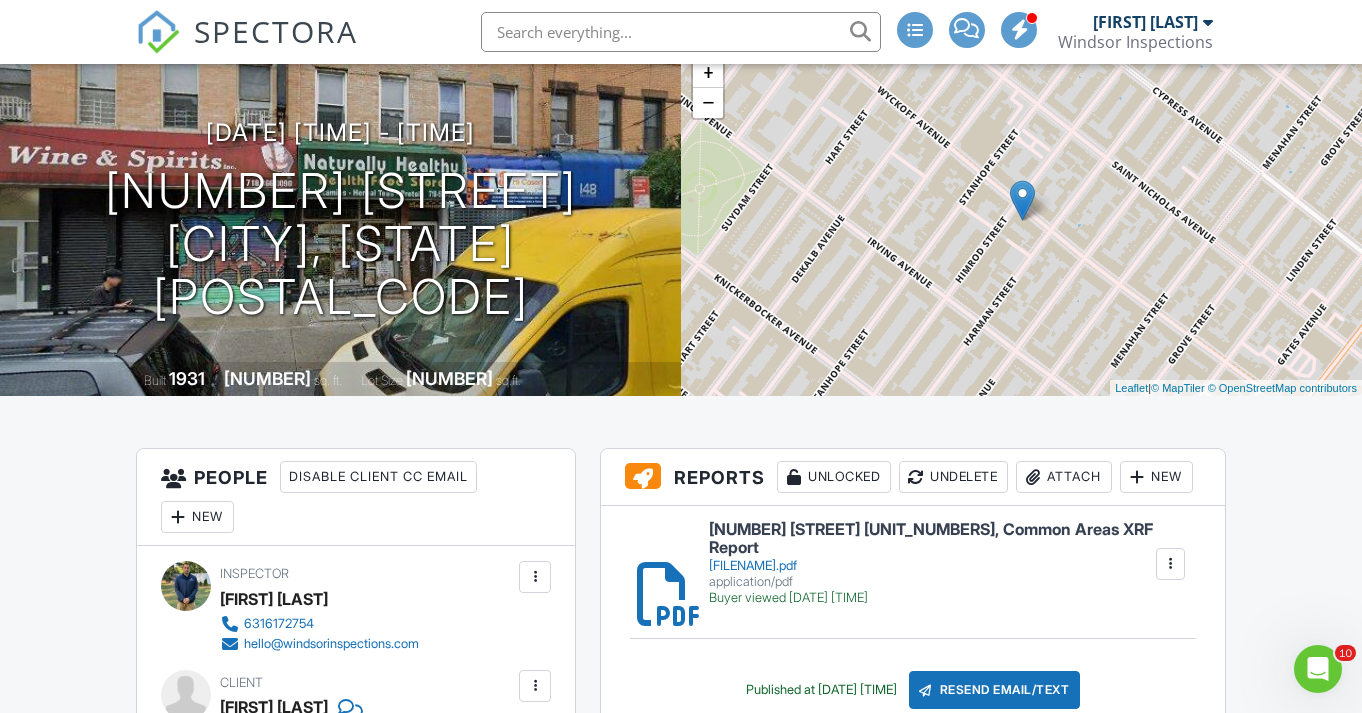 scroll, scrollTop: 137, scrollLeft: 0, axis: vertical 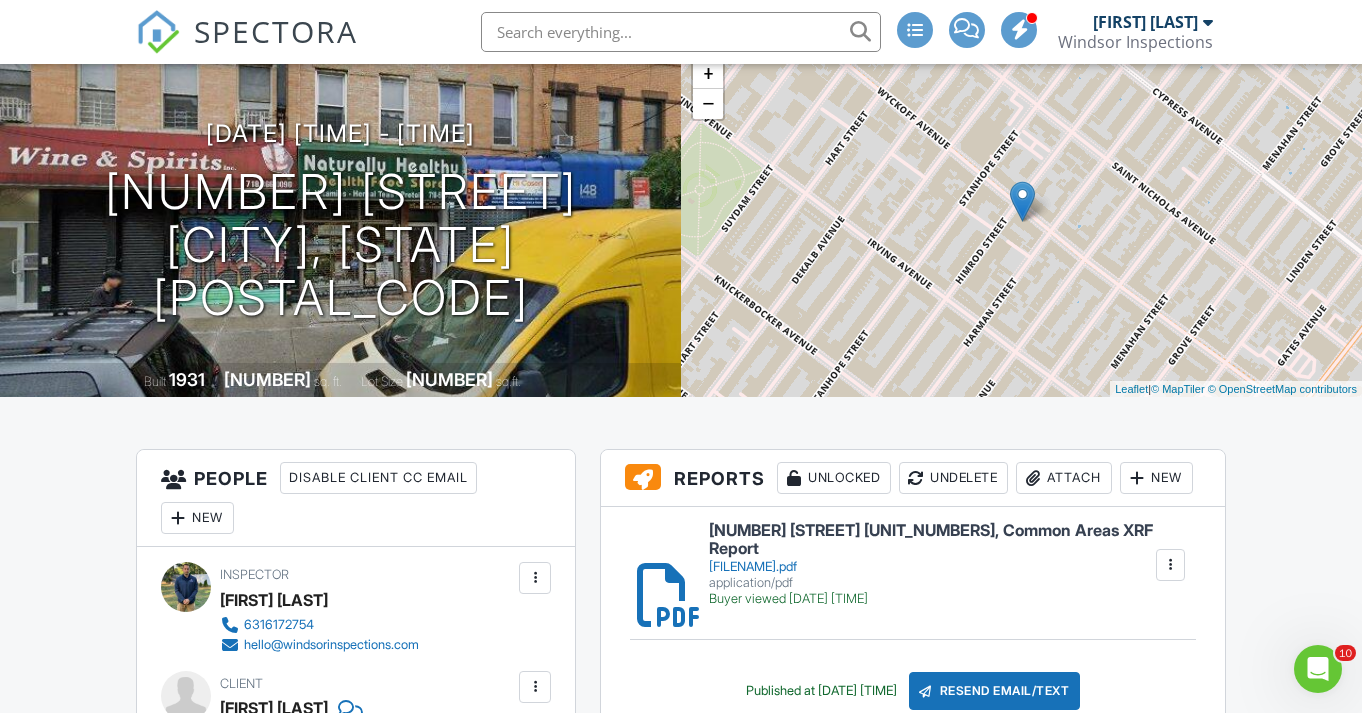 click at bounding box center [681, 32] 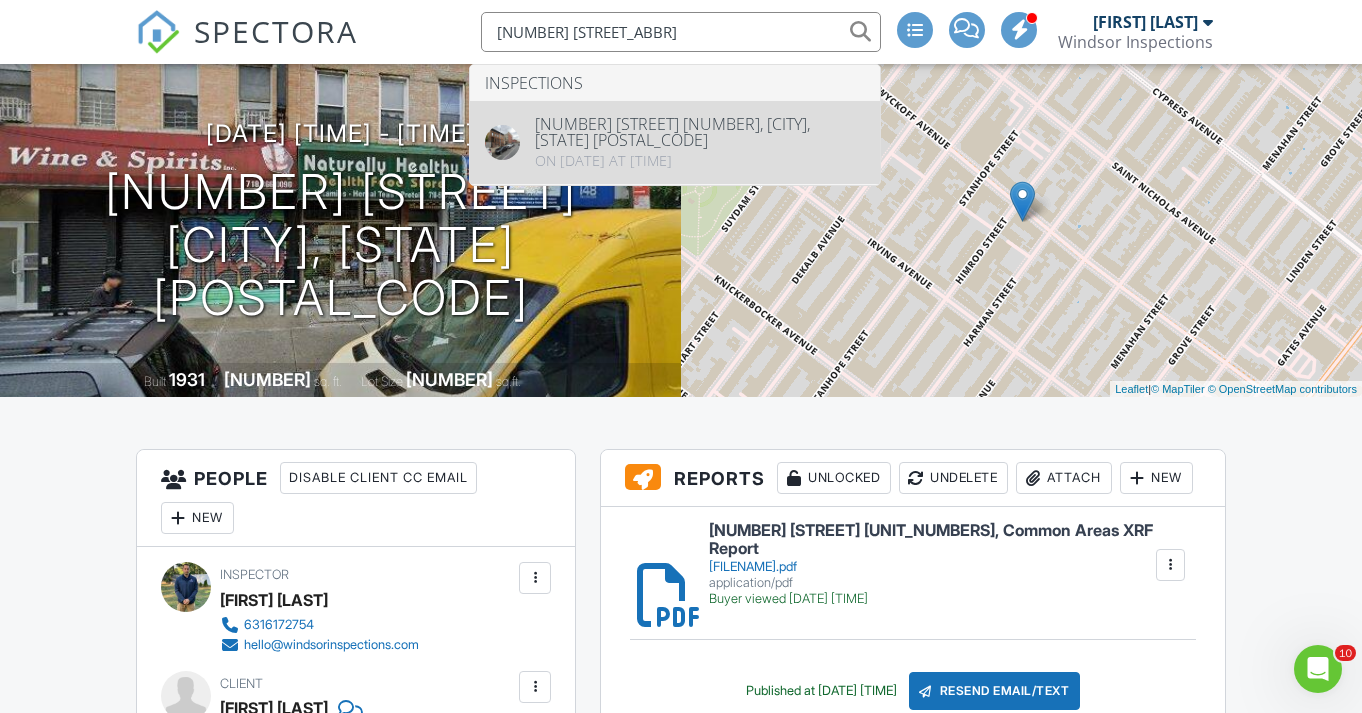type on "143 Lew" 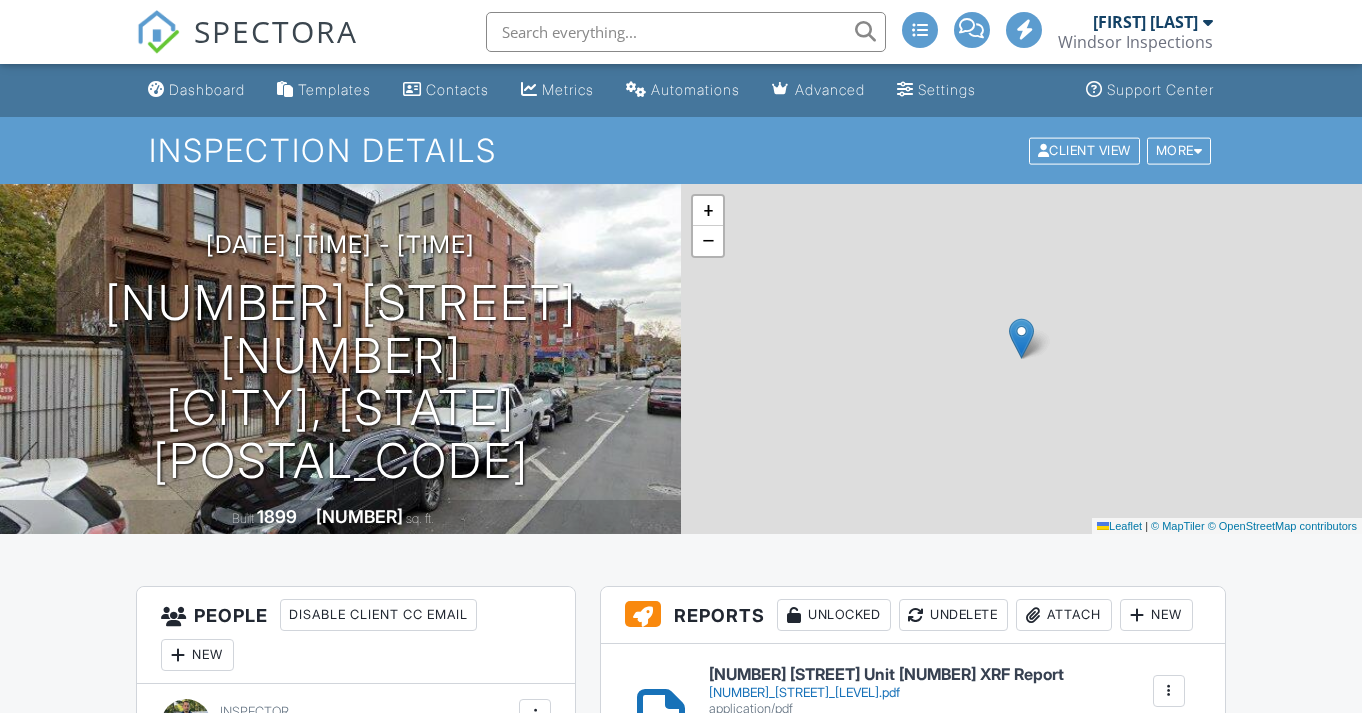 scroll, scrollTop: 0, scrollLeft: 0, axis: both 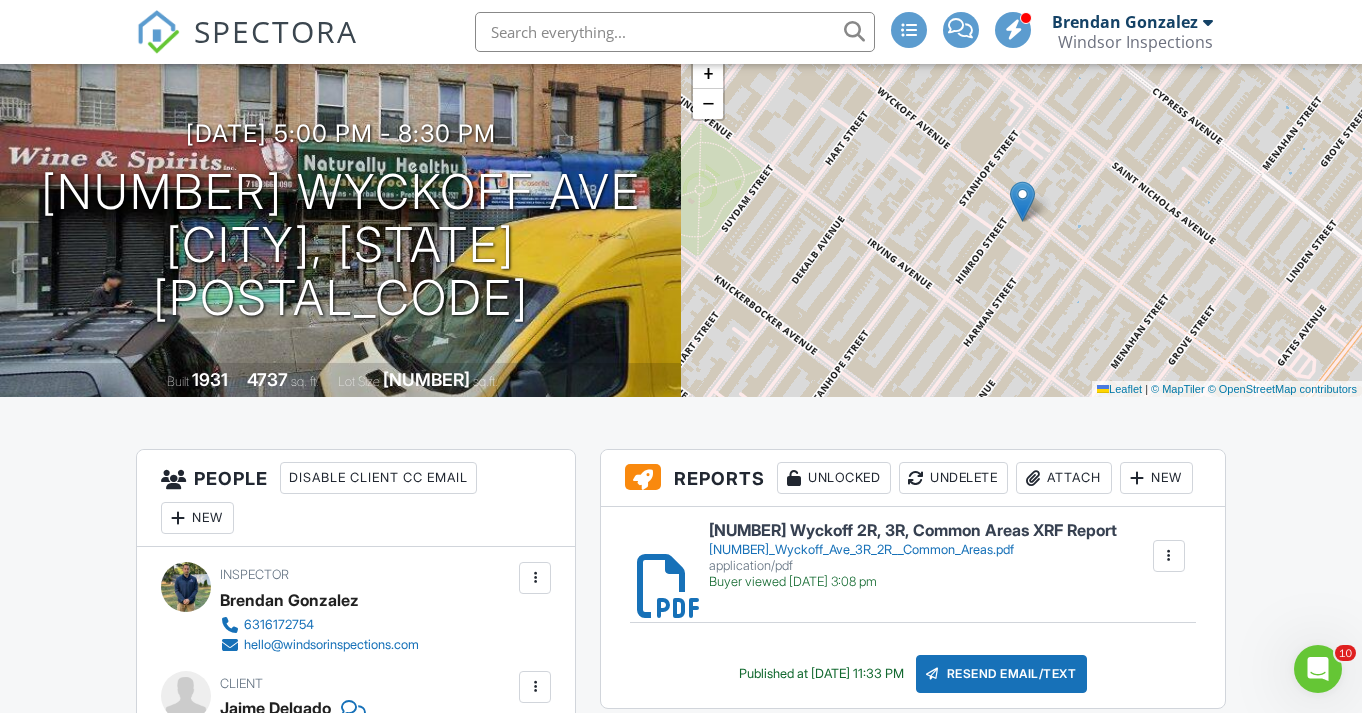 click on "SPECTORA" at bounding box center [276, 31] 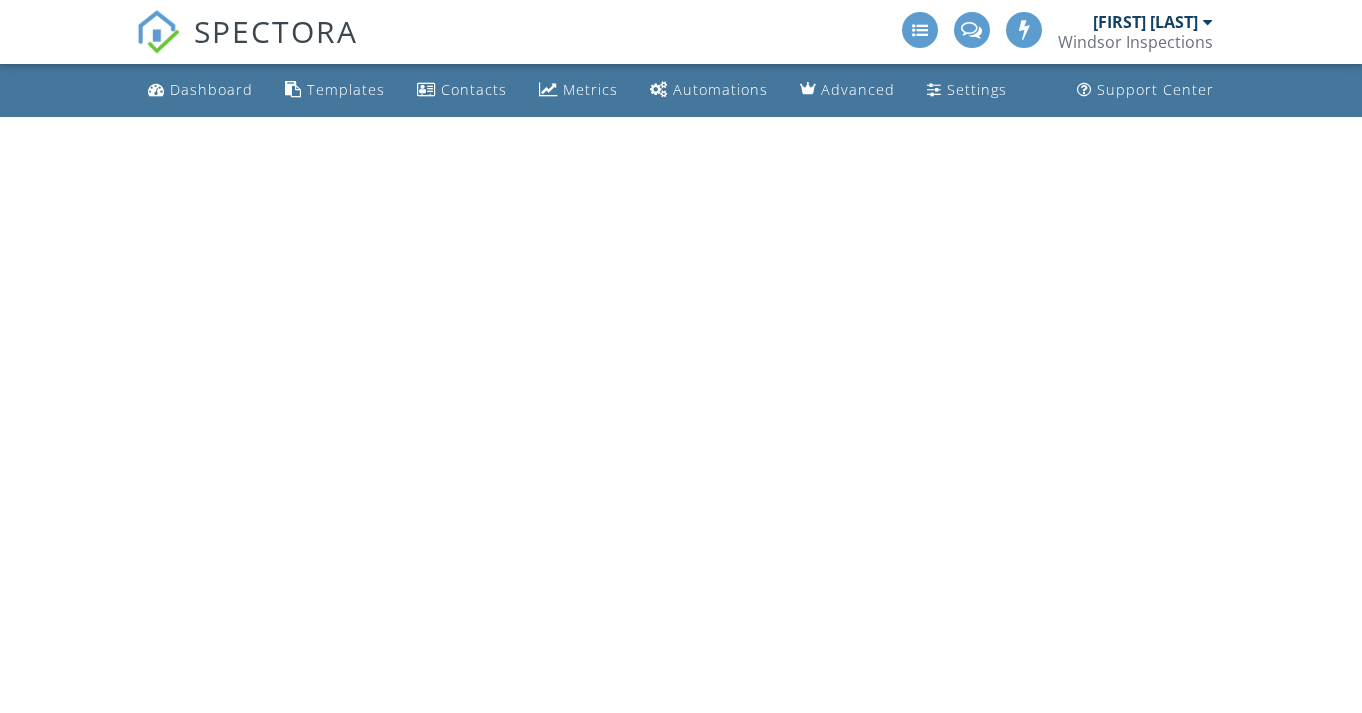 scroll, scrollTop: 0, scrollLeft: 0, axis: both 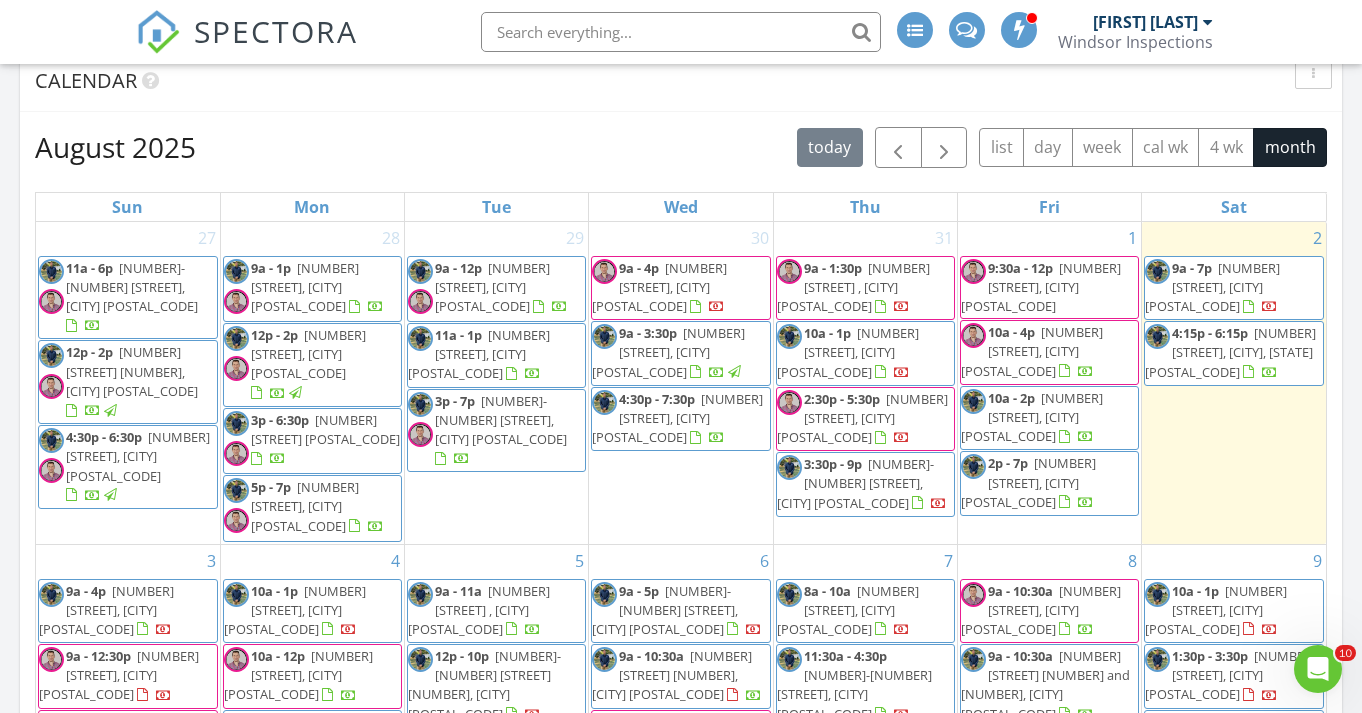 click on "August 2025 today list day week cal wk 4 wk month Sun Mon Tue Wed Thu Fri Sat 27
11a - 6p
18-41 Ditmars Blvd, LONG ISLAND CITY 11105
12p - 2p
143 Lewis Ave 2, BROOKLYN 11221
4:30p - 6:30p
313 6th st, Park slope 11215
28
9a - 1p
271 6th St, BROOKLYN 11215
12p - 2p
309 6th St, BROOKLYN 11215" at bounding box center [681, 566] 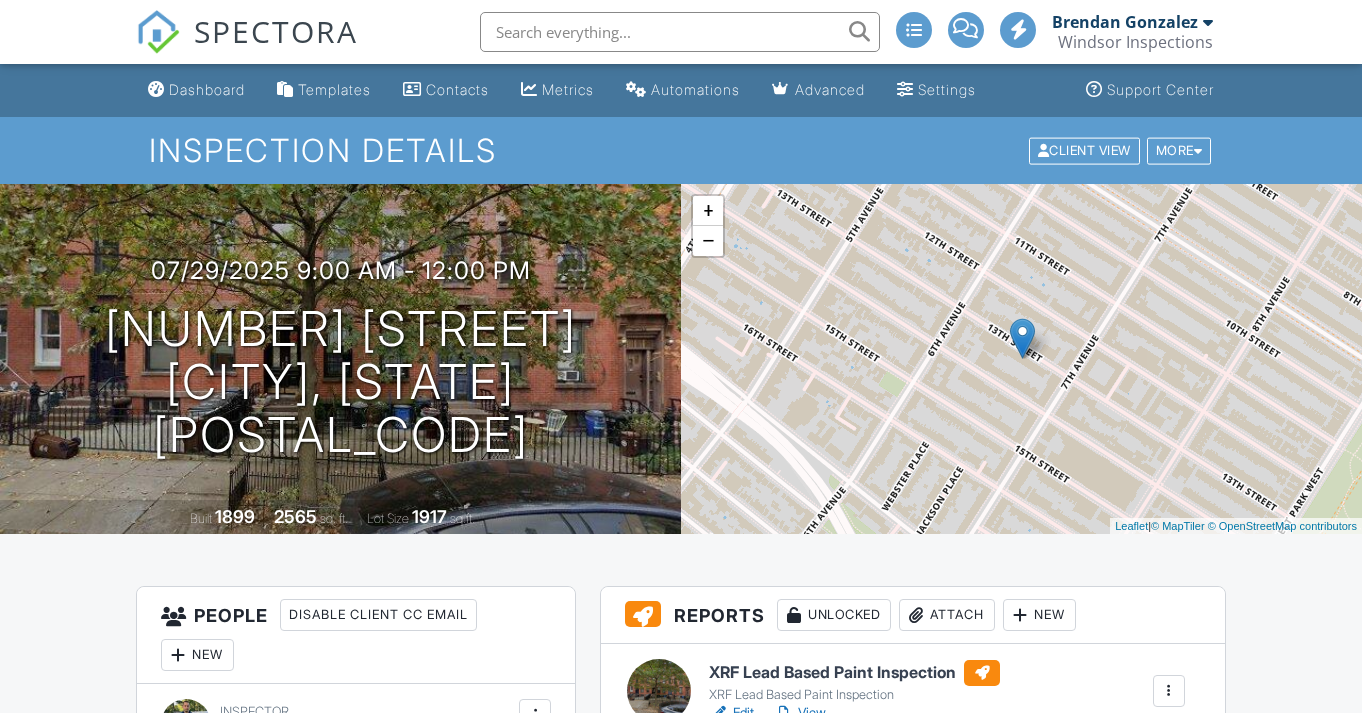 scroll, scrollTop: 106, scrollLeft: 0, axis: vertical 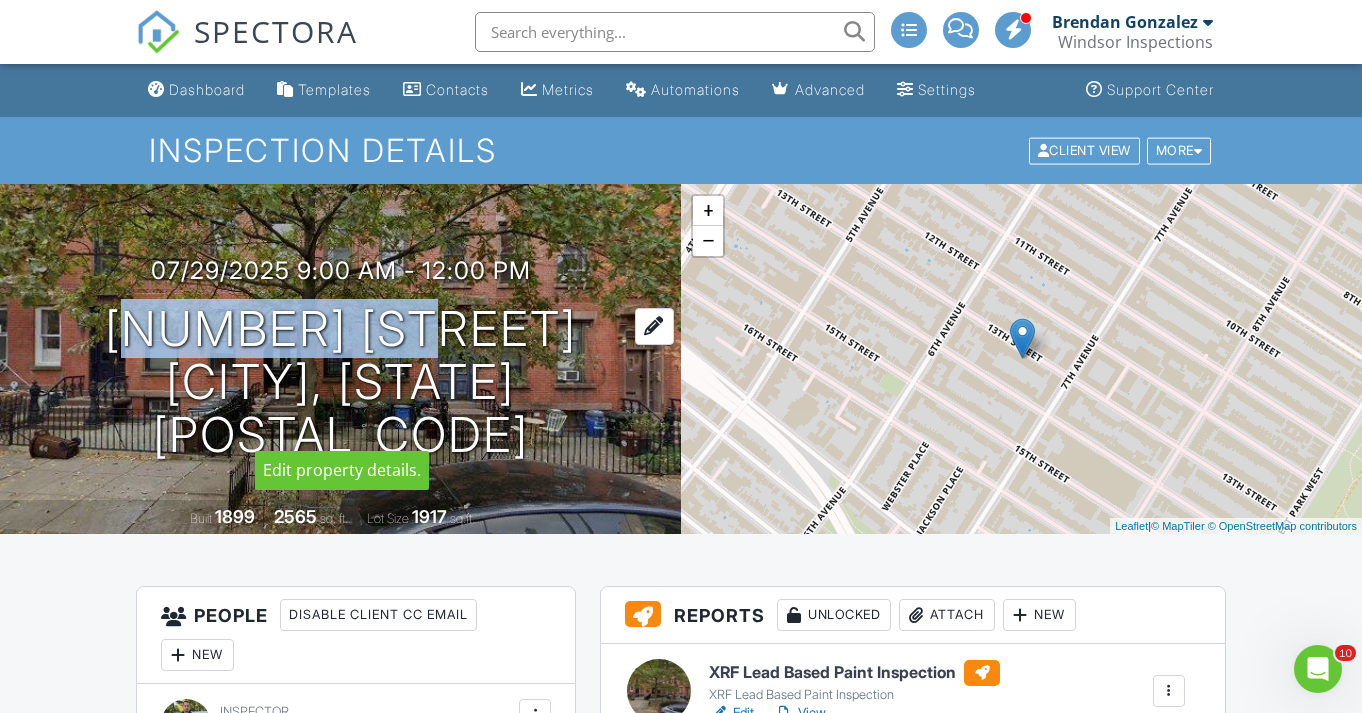 drag, startPoint x: 201, startPoint y: 345, endPoint x: 494, endPoint y: 335, distance: 293.1706 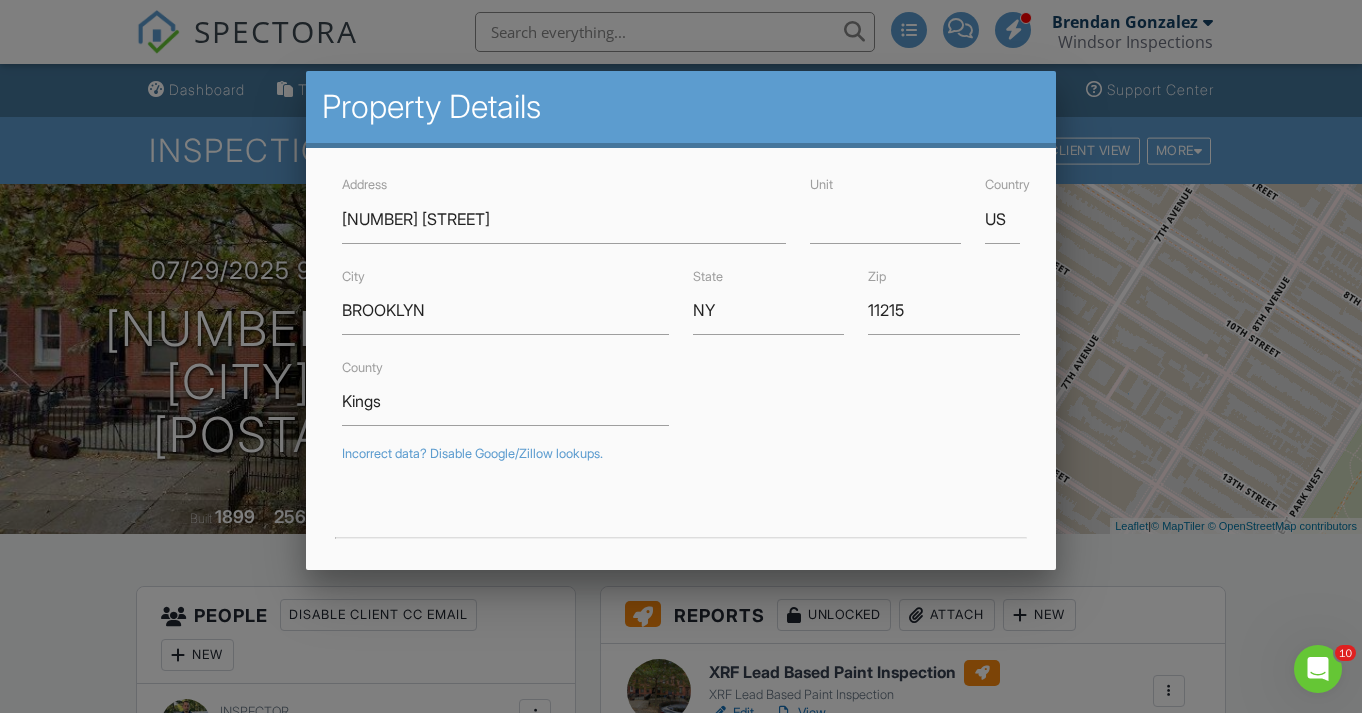 click at bounding box center (681, 345) 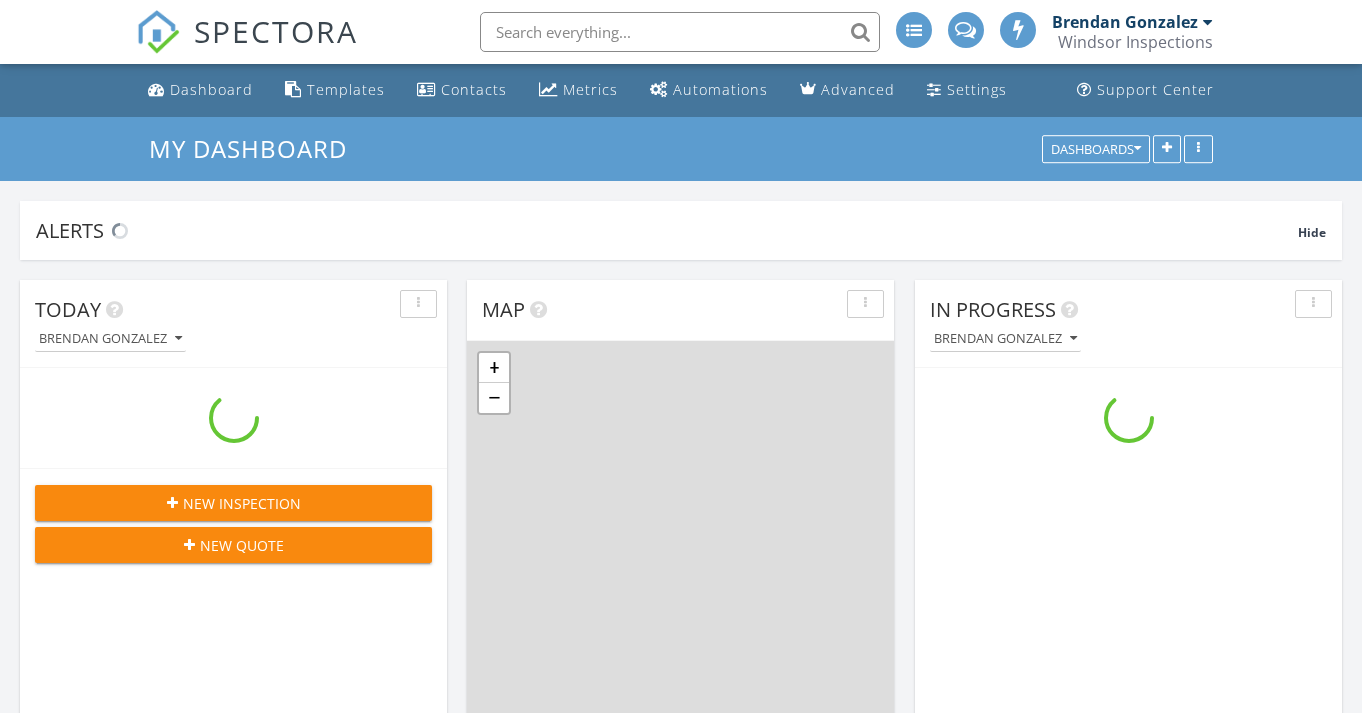 scroll, scrollTop: 537, scrollLeft: 0, axis: vertical 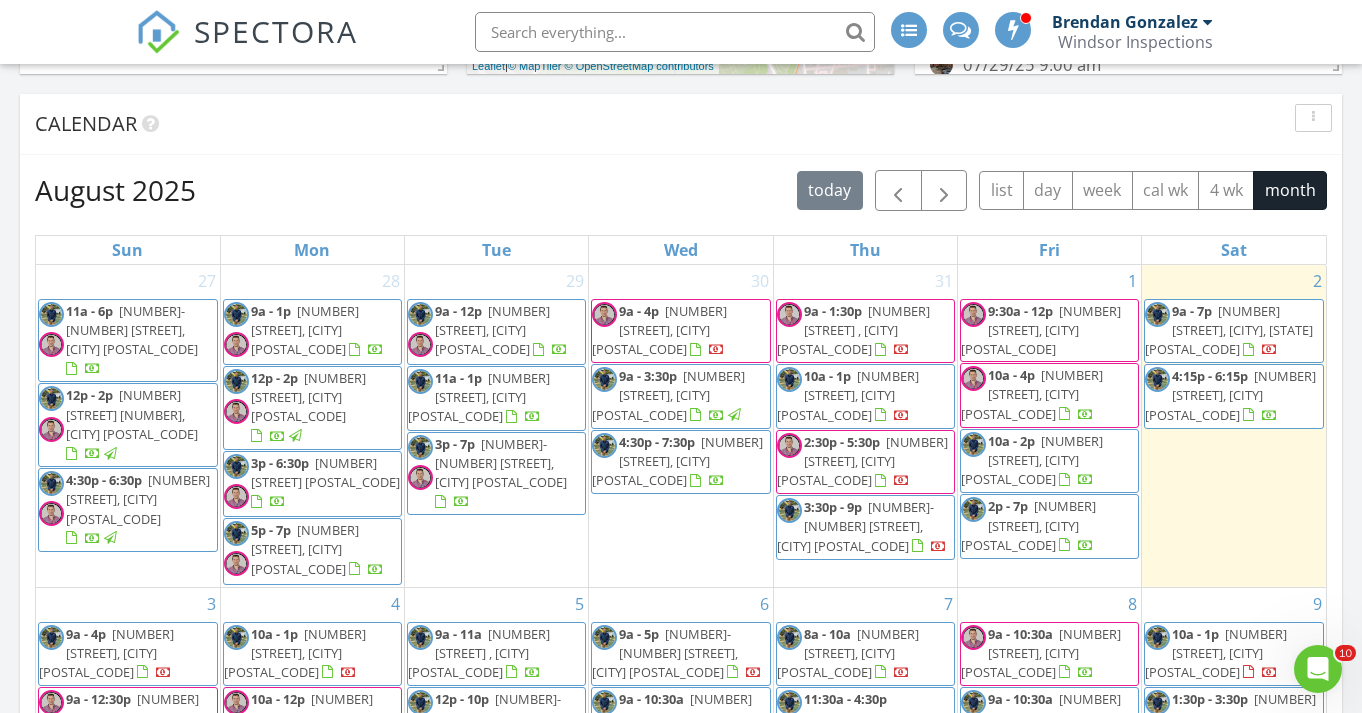 click on "[NUMBER] [STREET], [CITY] [POSTAL_CODE]" at bounding box center (479, 397) 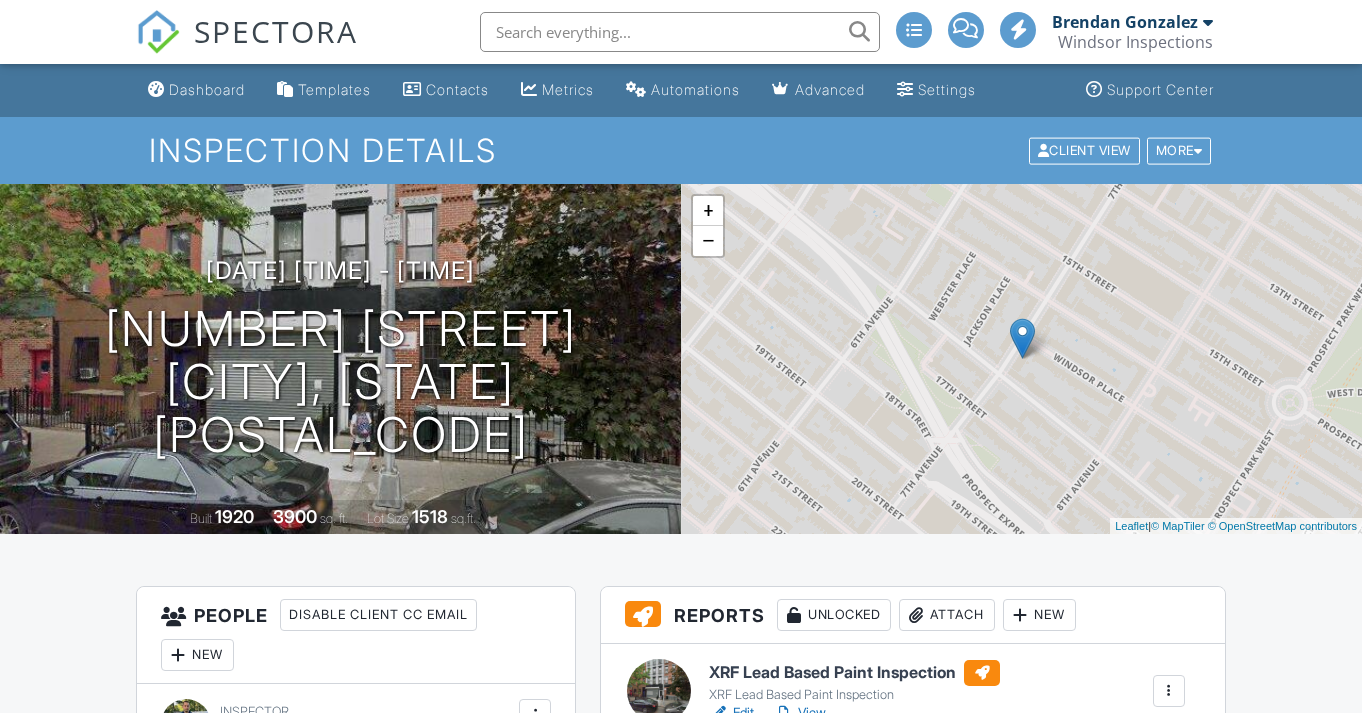 scroll, scrollTop: 0, scrollLeft: 0, axis: both 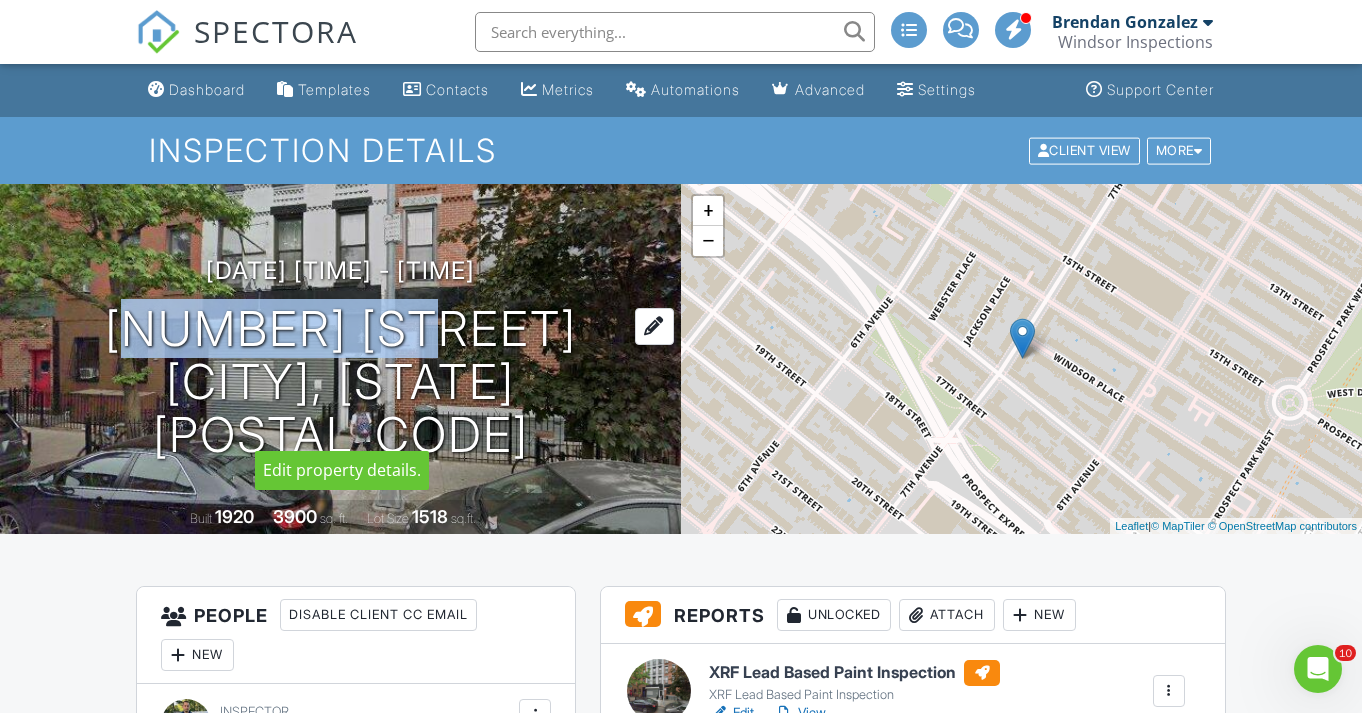 drag, startPoint x: 198, startPoint y: 350, endPoint x: 479, endPoint y: 345, distance: 281.0445 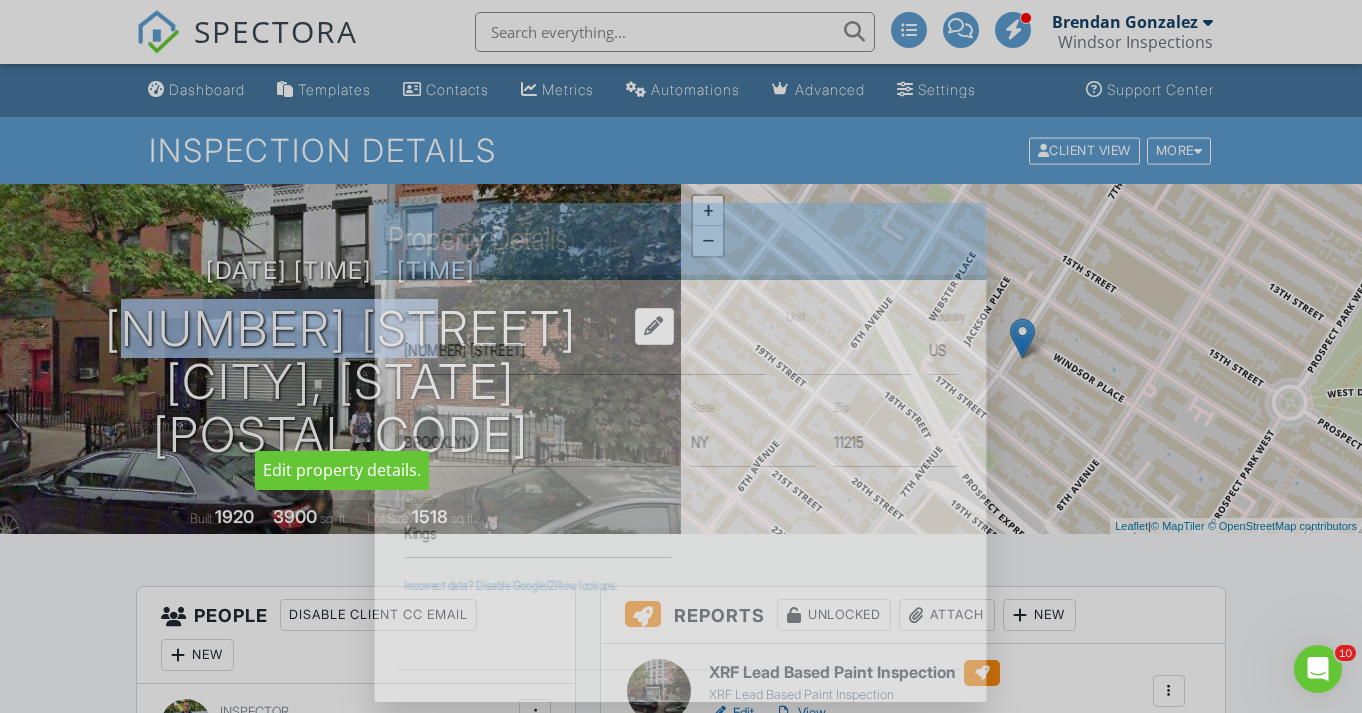 copy on "[NUMBER] [STREET]" 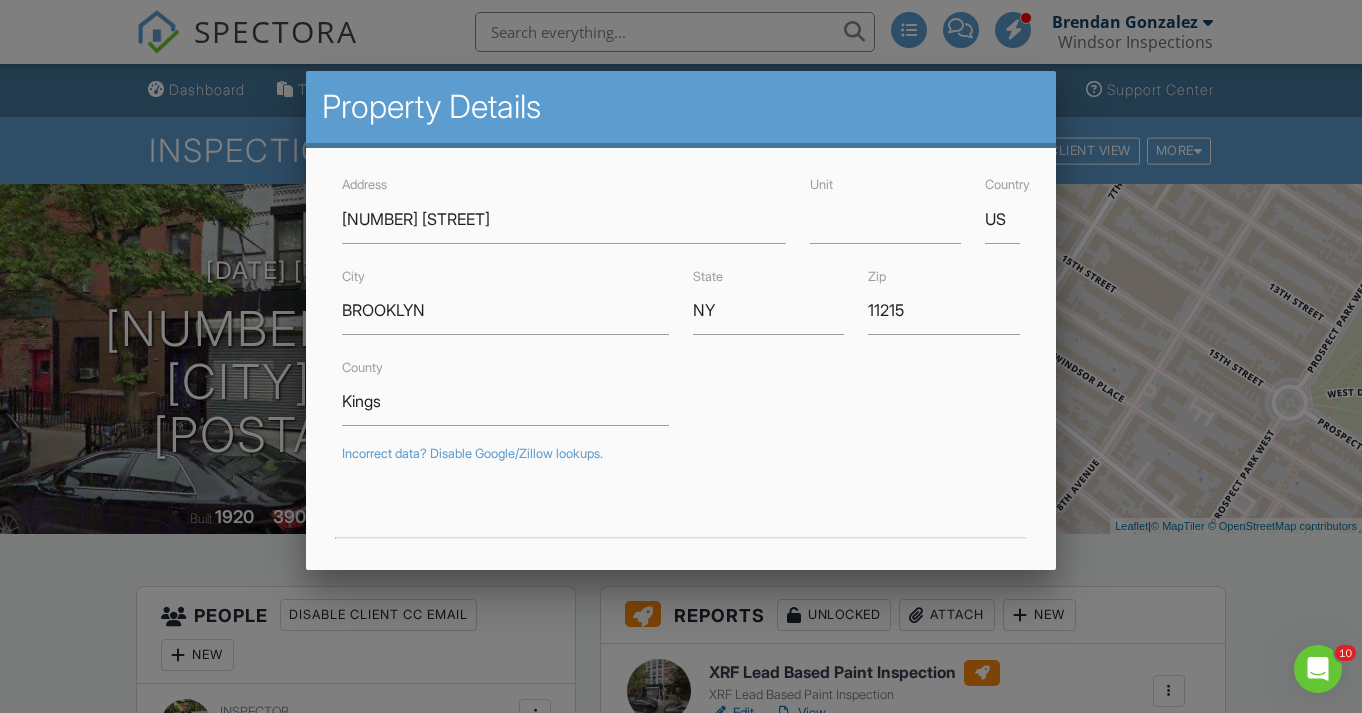 click at bounding box center (681, 345) 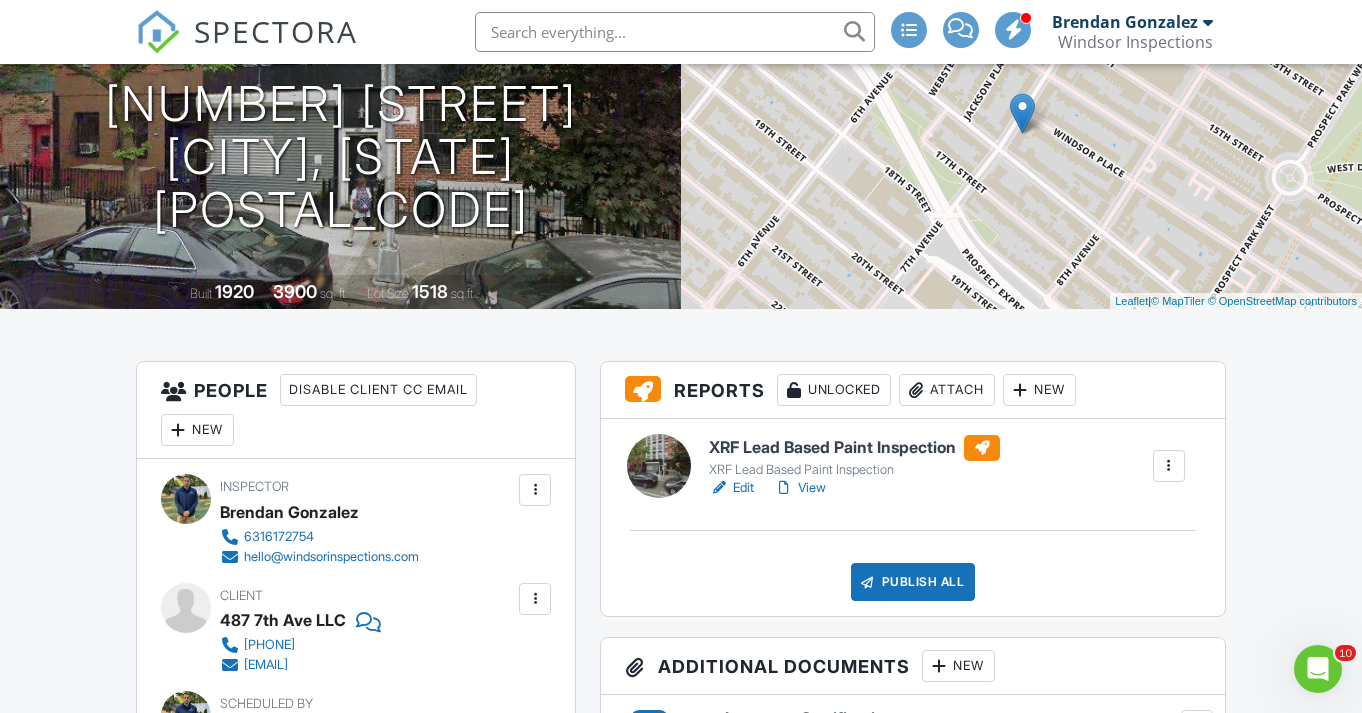 scroll, scrollTop: 233, scrollLeft: 0, axis: vertical 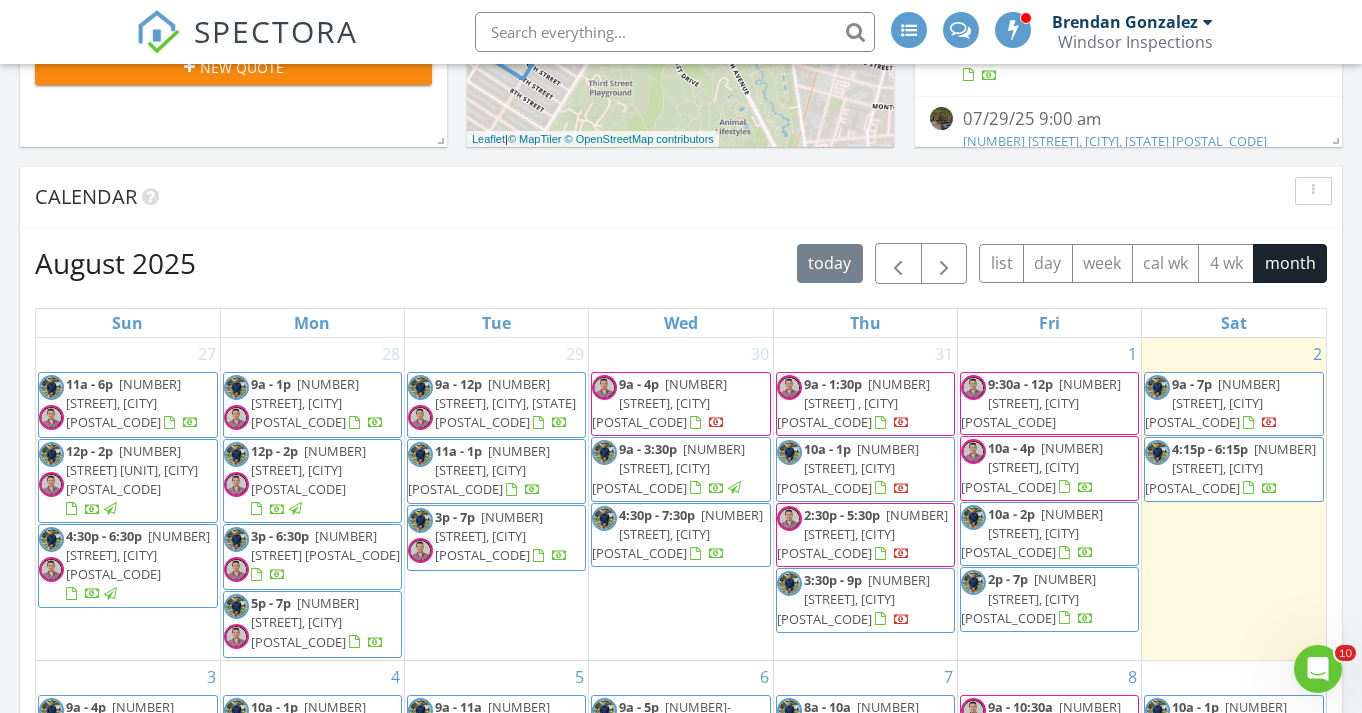click on "[NUMBER]-[NUMBER] [STREET], [CITY] [POSTAL_CODE]" at bounding box center (489, 536) 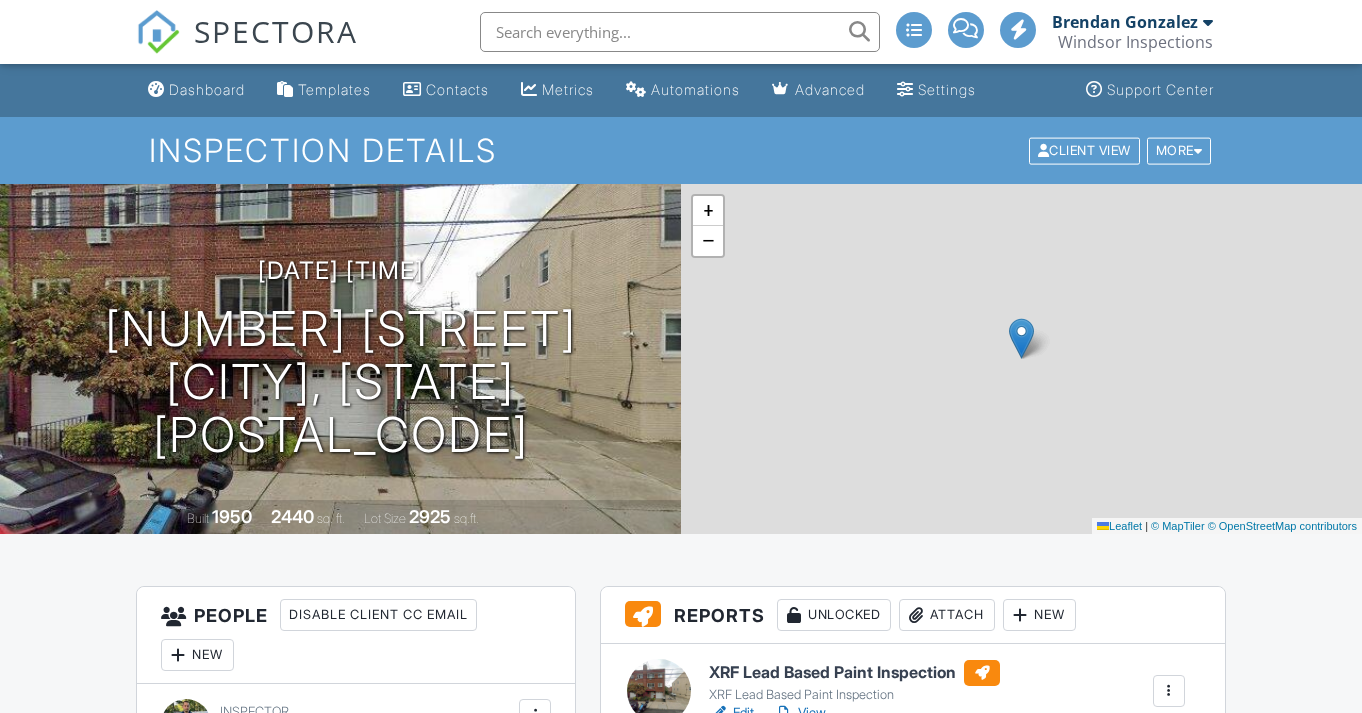 scroll, scrollTop: 0, scrollLeft: 0, axis: both 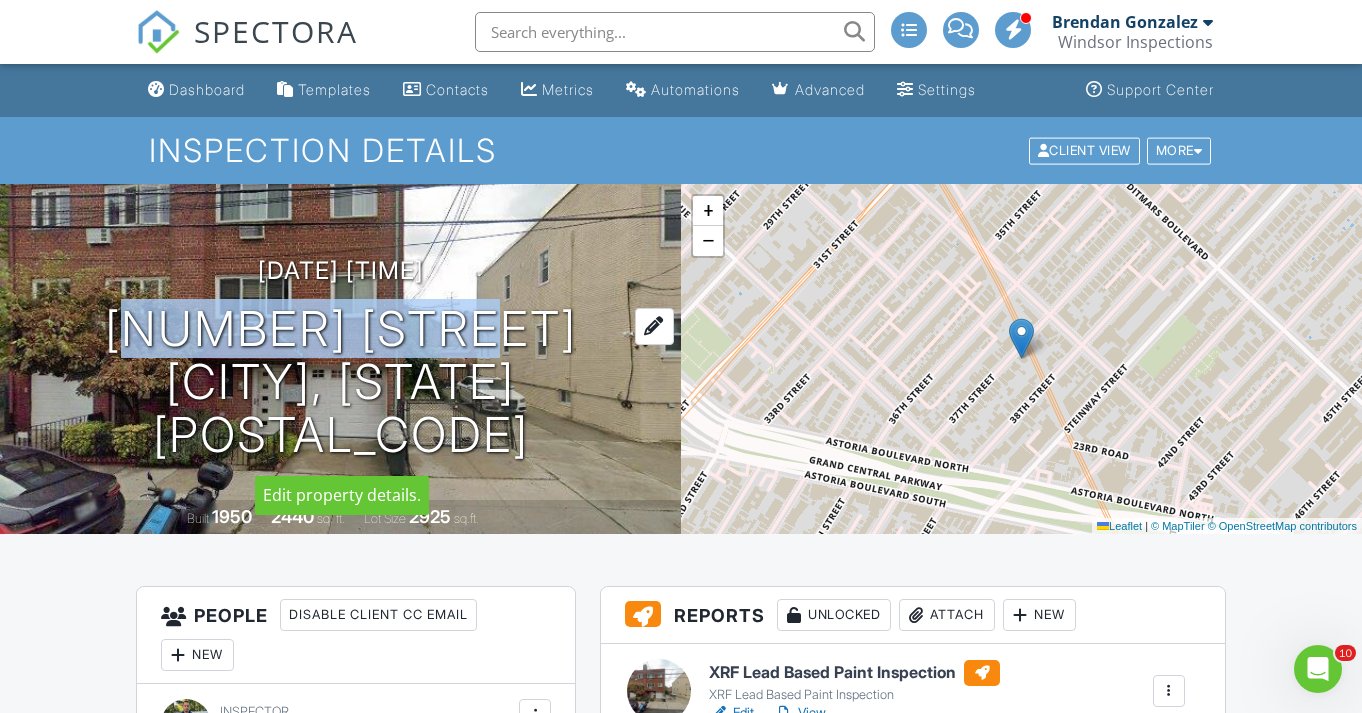 drag, startPoint x: 168, startPoint y: 336, endPoint x: 523, endPoint y: 327, distance: 355.11407 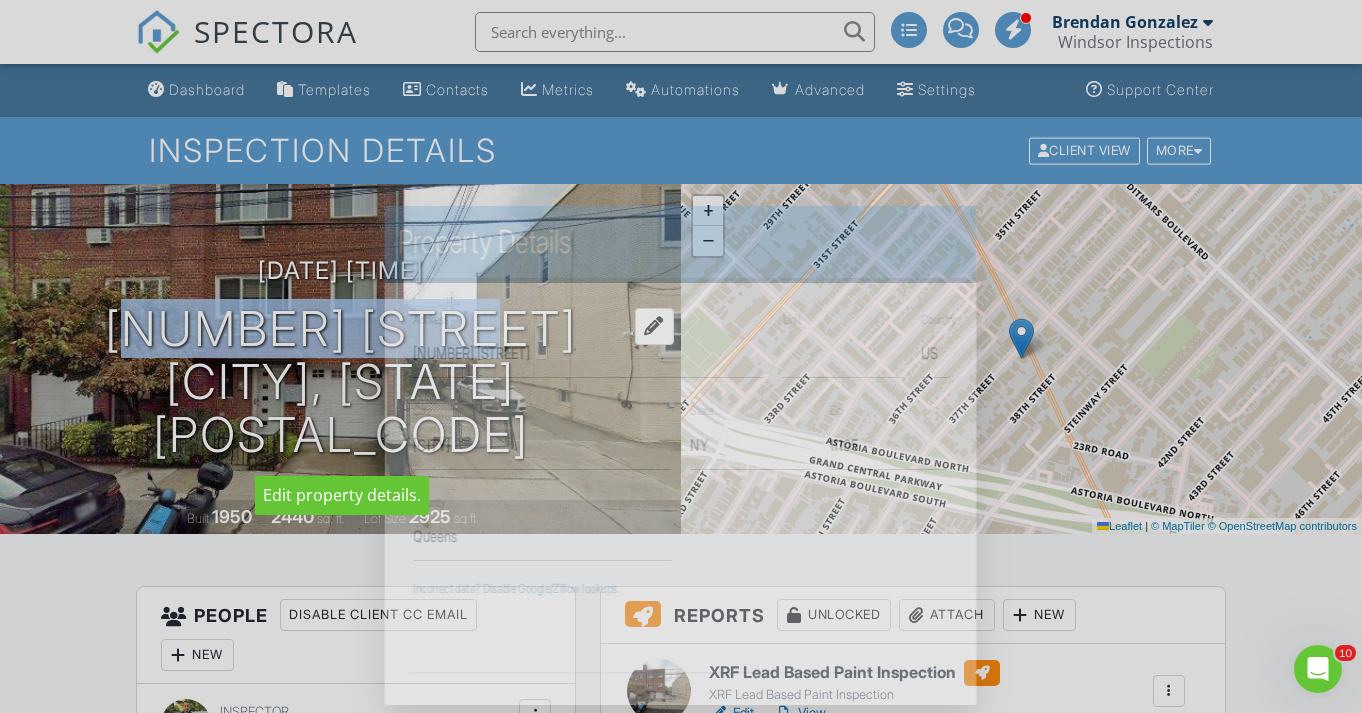copy on "23-29 37th St" 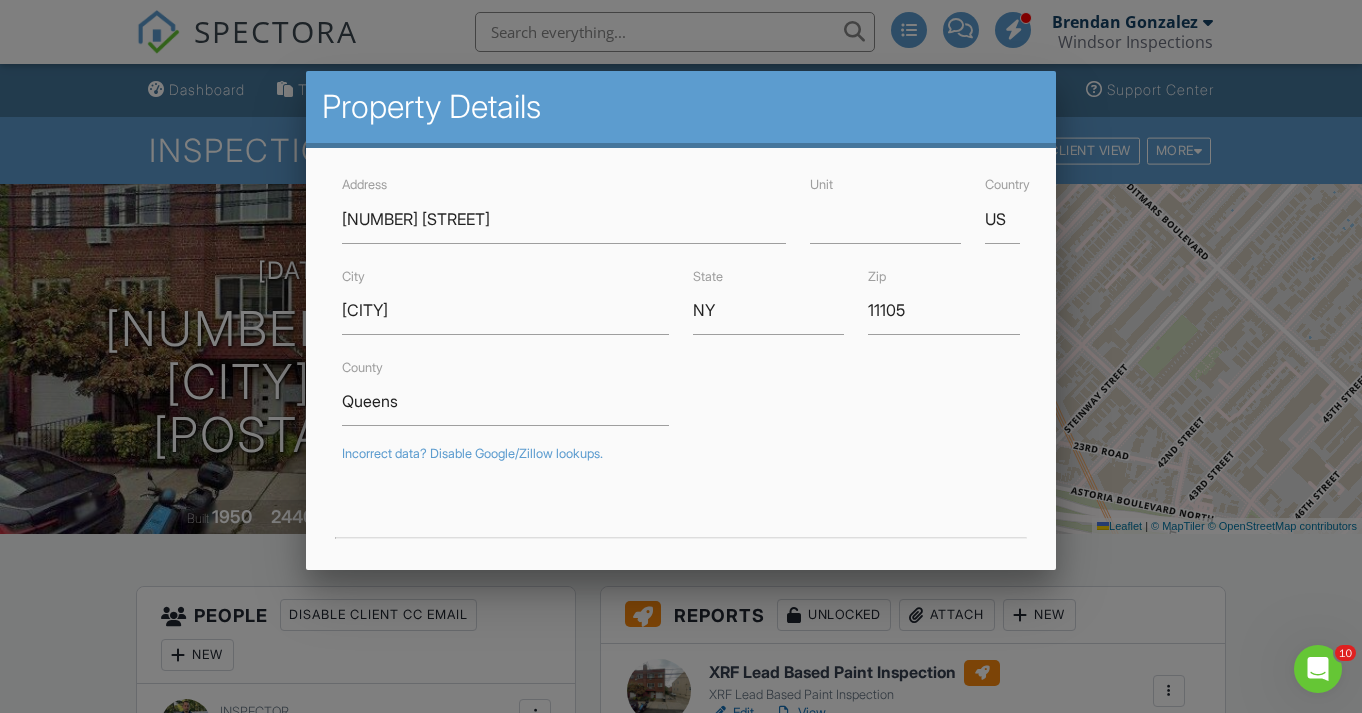 click at bounding box center [681, 345] 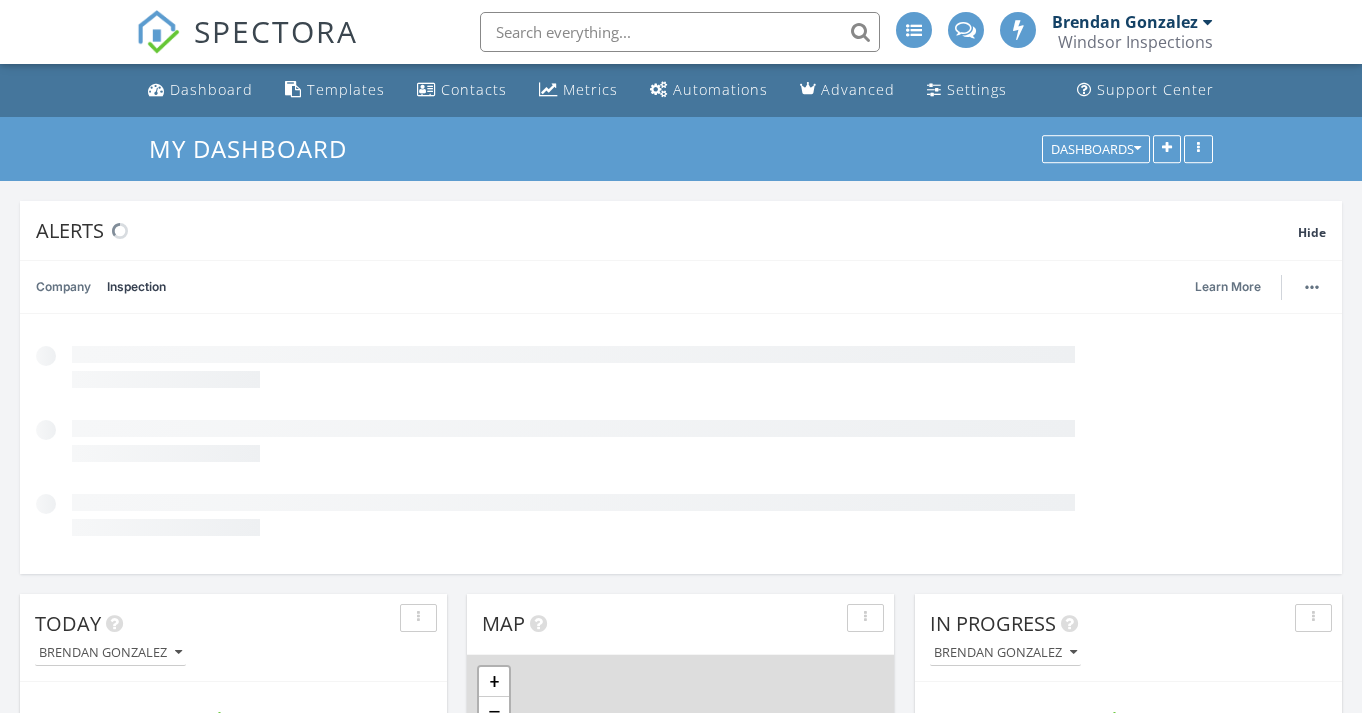 scroll, scrollTop: 537, scrollLeft: 0, axis: vertical 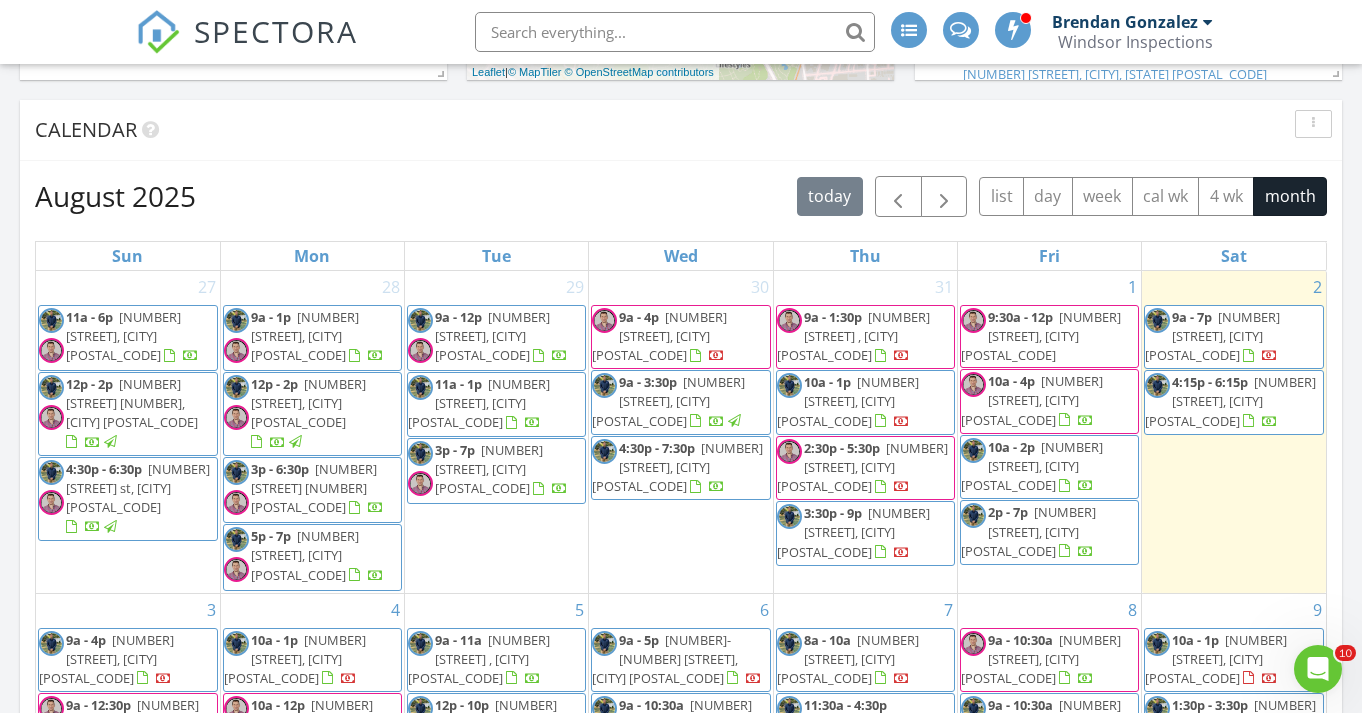 click on "[NUMBER] [STREET], [CITY] [POSTAL_CODE]" at bounding box center [659, 336] 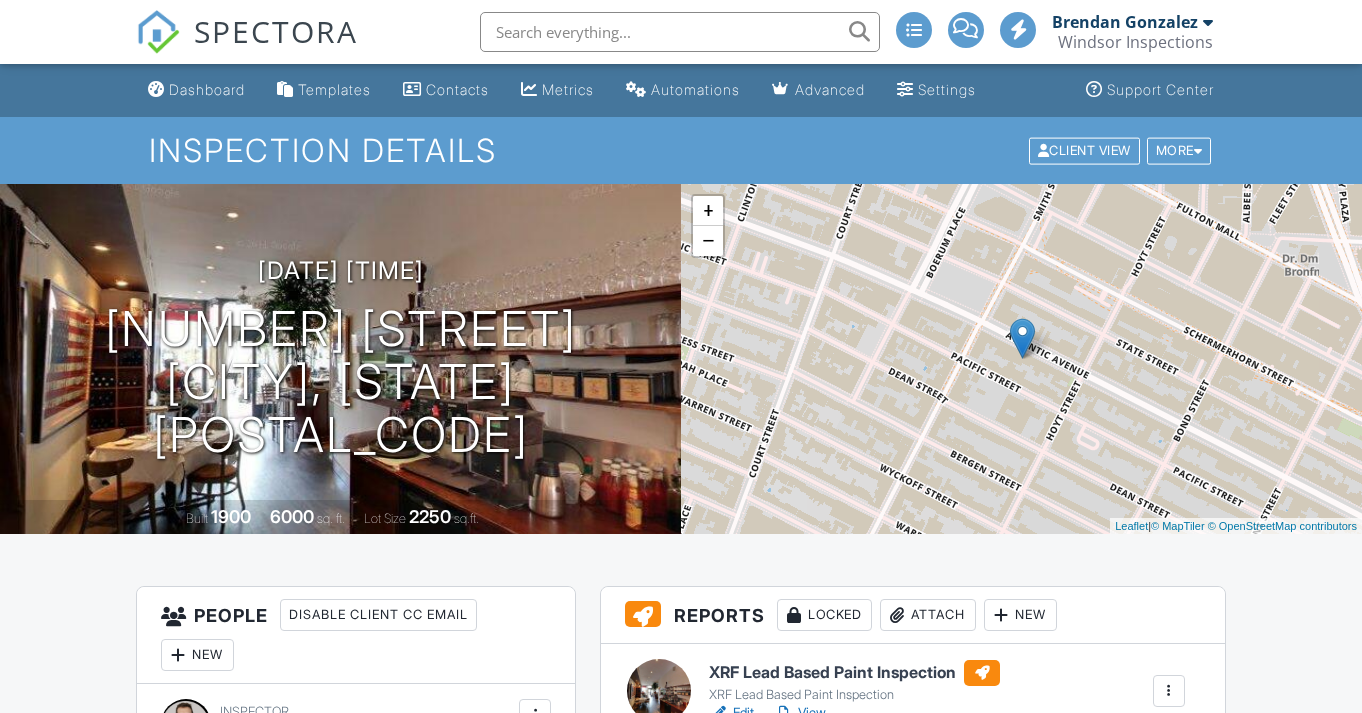 scroll, scrollTop: 290, scrollLeft: 0, axis: vertical 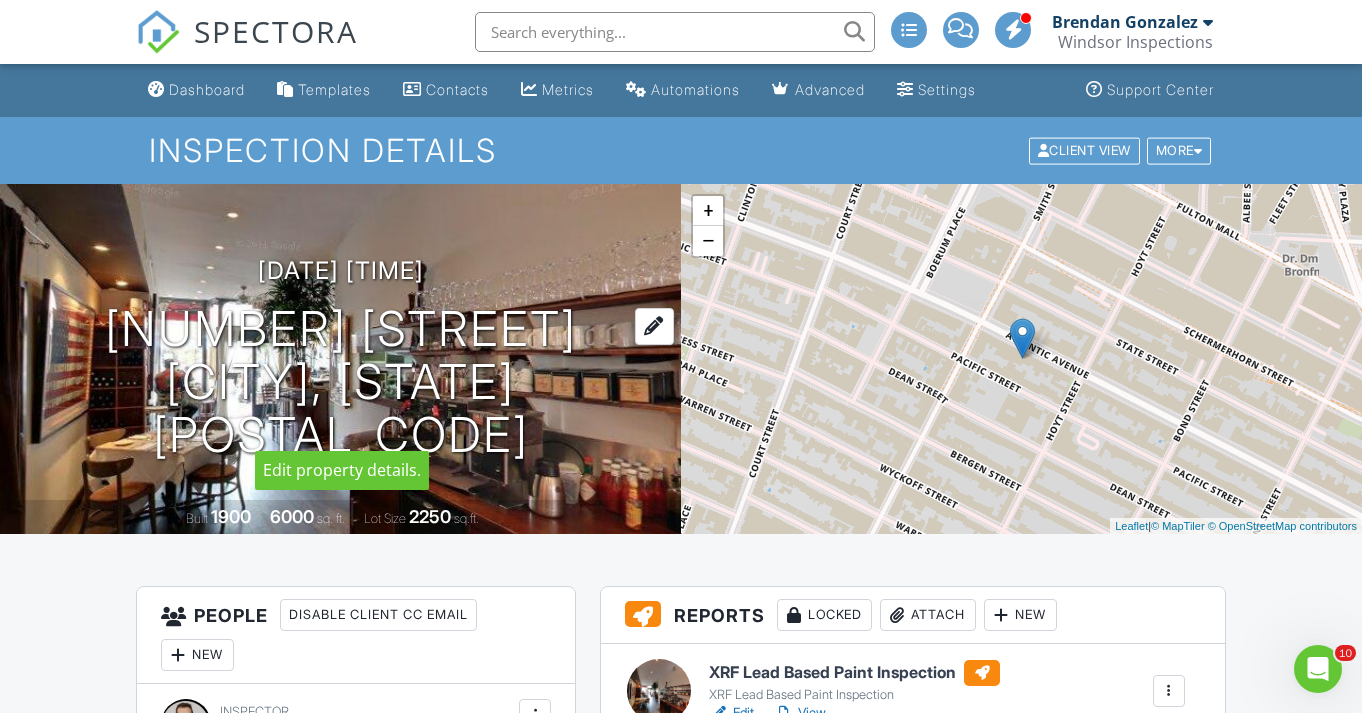 click on "320 Atlantic Ave
BROOKLYN, NY 11201" at bounding box center (340, 382) 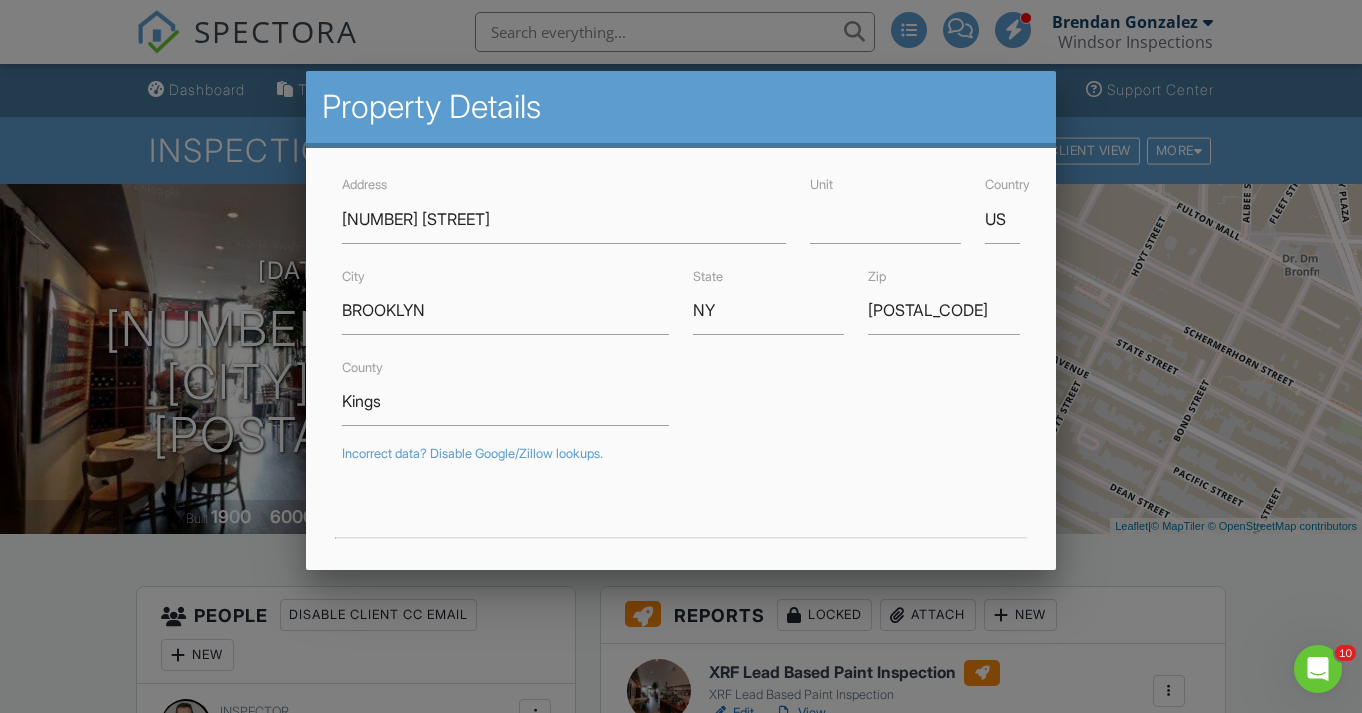 click at bounding box center (681, 345) 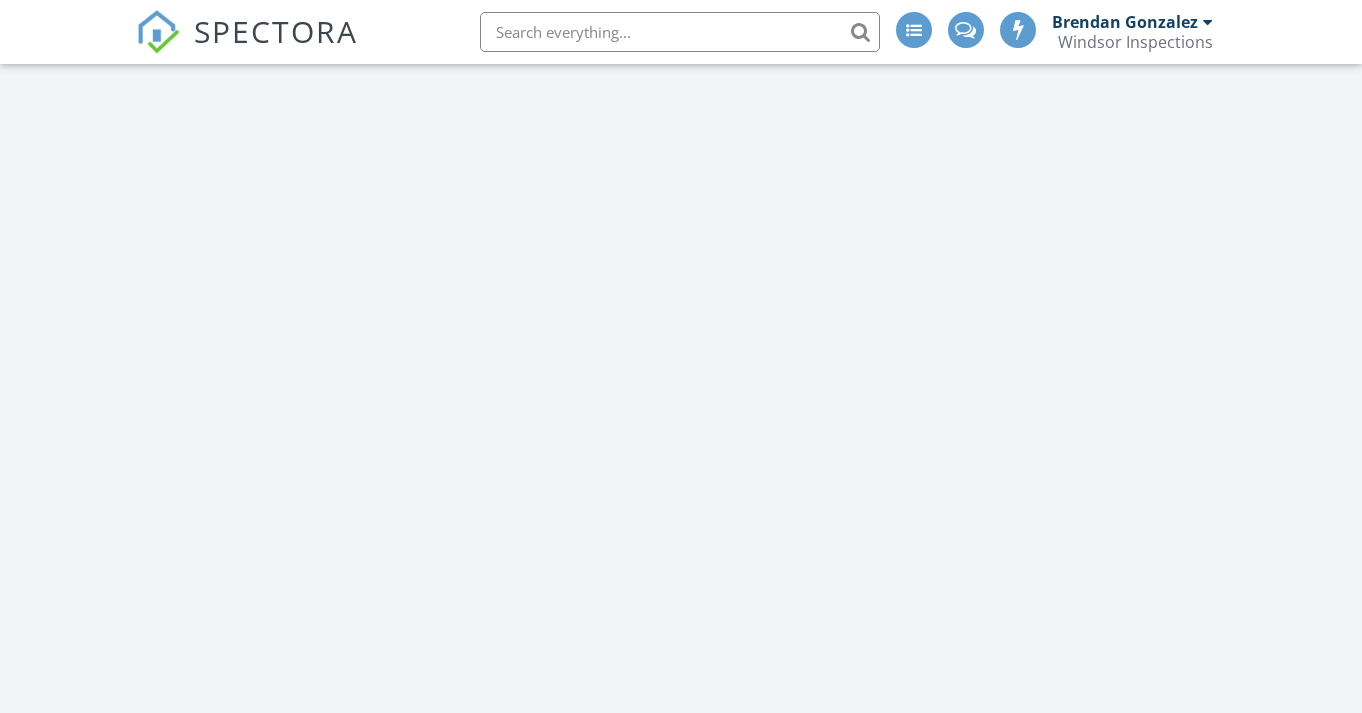 scroll, scrollTop: 0, scrollLeft: 0, axis: both 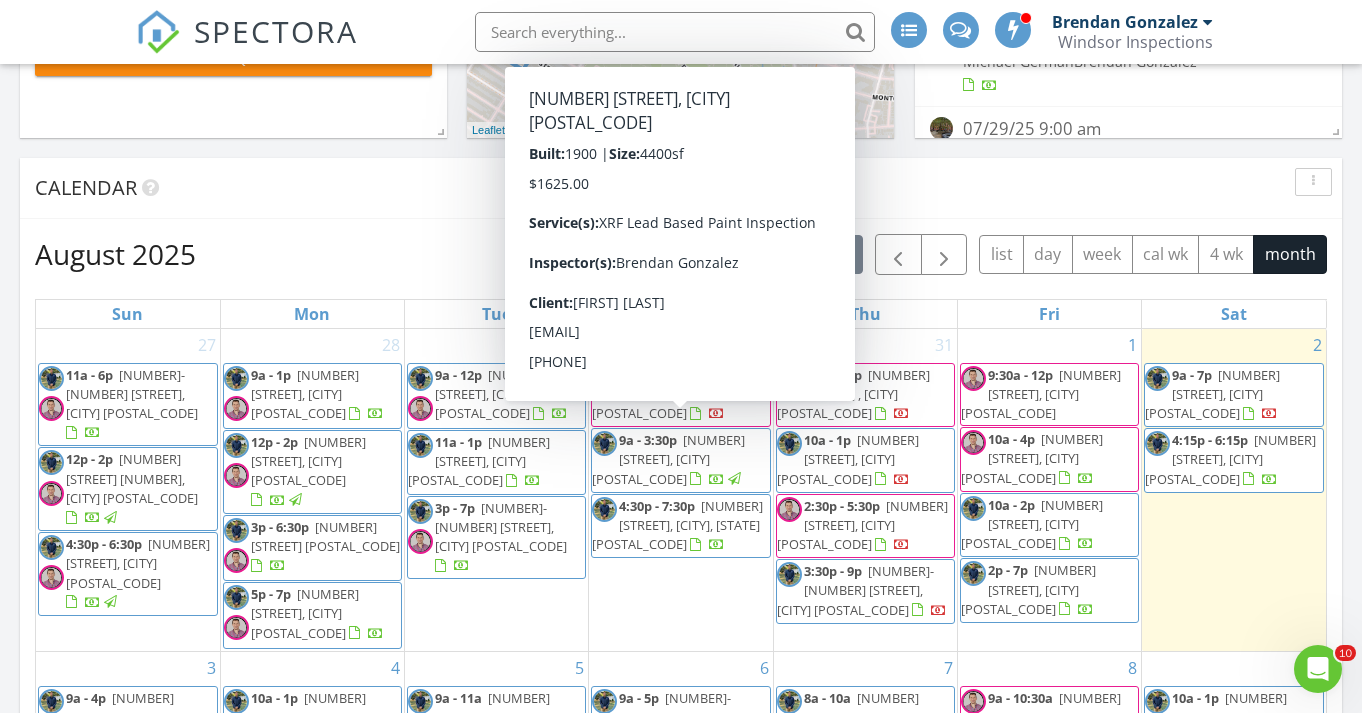 click on "217 Sackett St, BROOKLYN 11231" at bounding box center [668, 459] 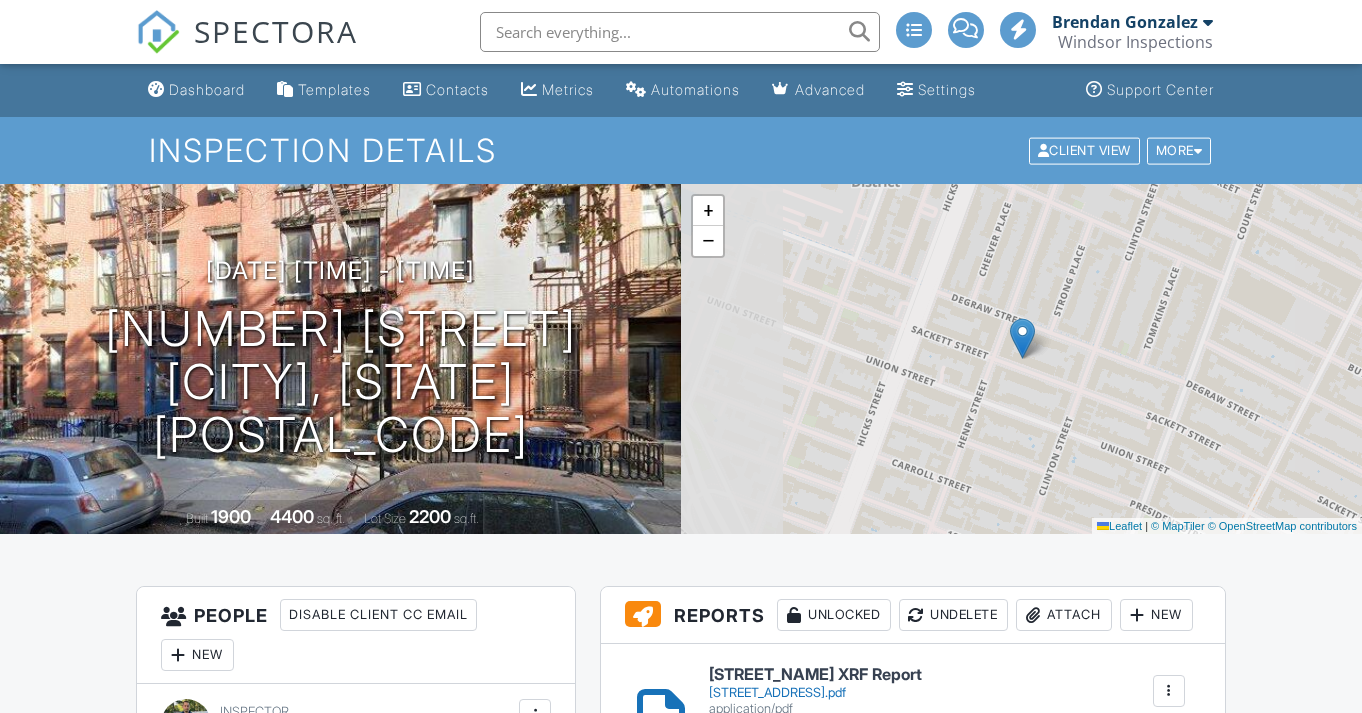 scroll, scrollTop: 0, scrollLeft: 0, axis: both 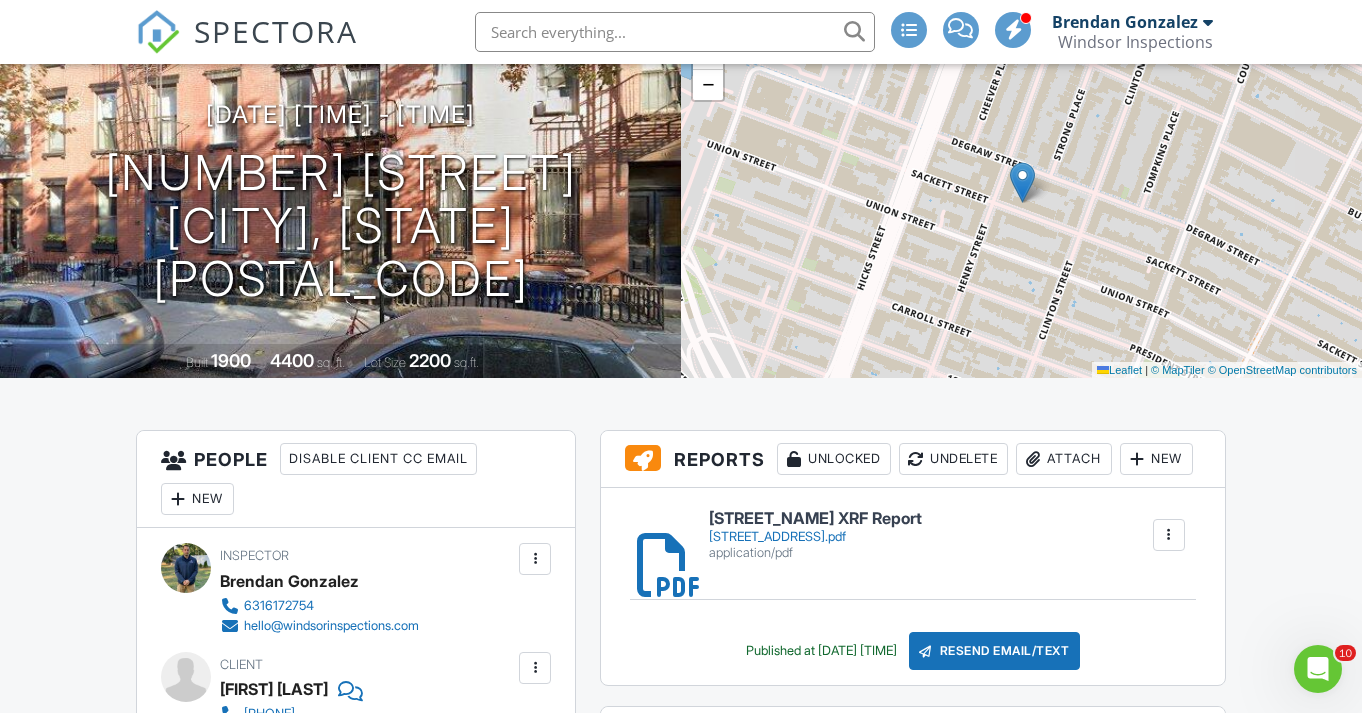 click on "217_Sackett_St_Brooklyn__NY_11231.pdf" at bounding box center [815, 537] 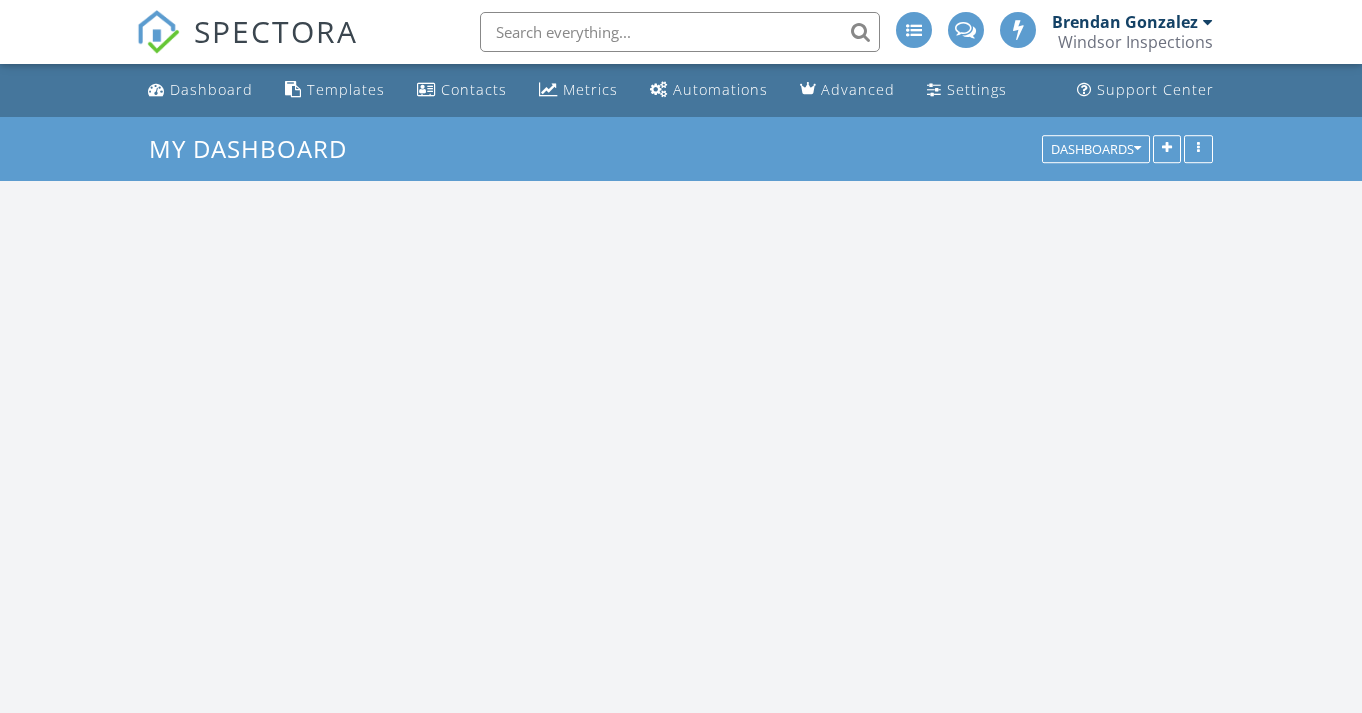scroll, scrollTop: 537, scrollLeft: 0, axis: vertical 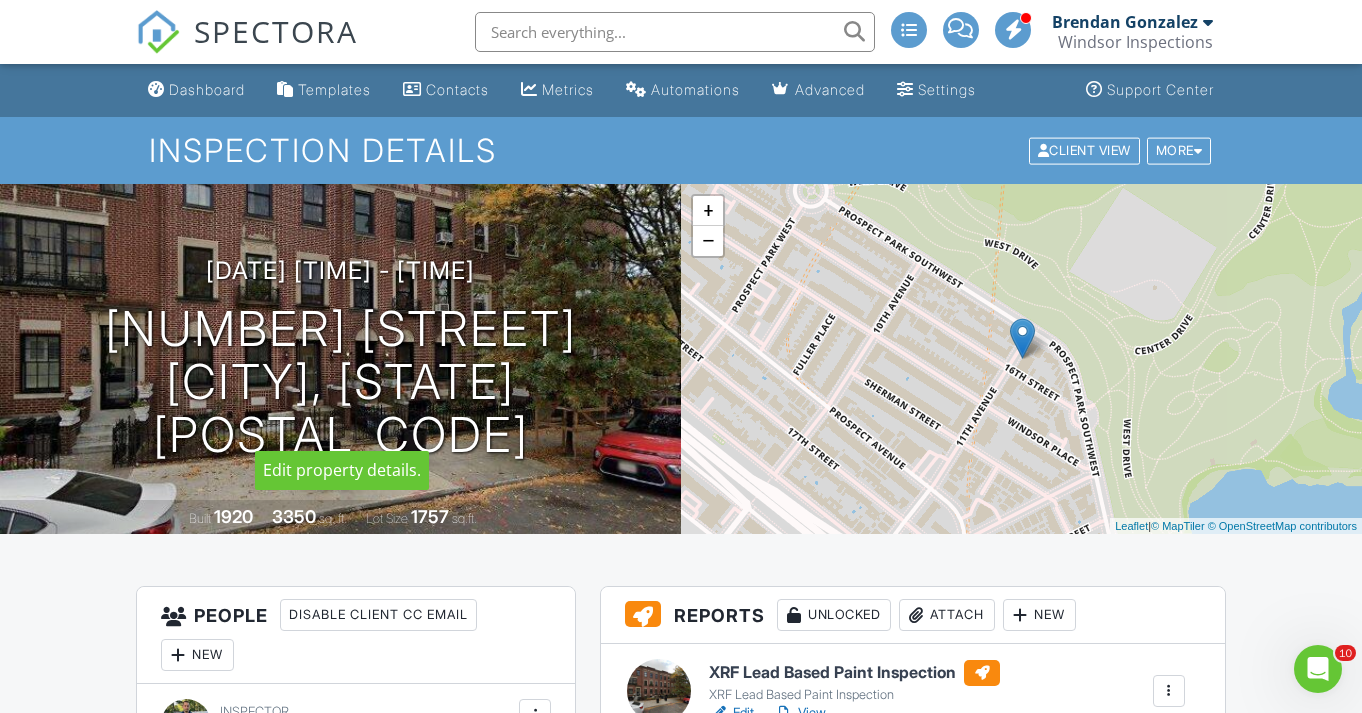 drag, startPoint x: 194, startPoint y: 350, endPoint x: 426, endPoint y: 359, distance: 232.1745 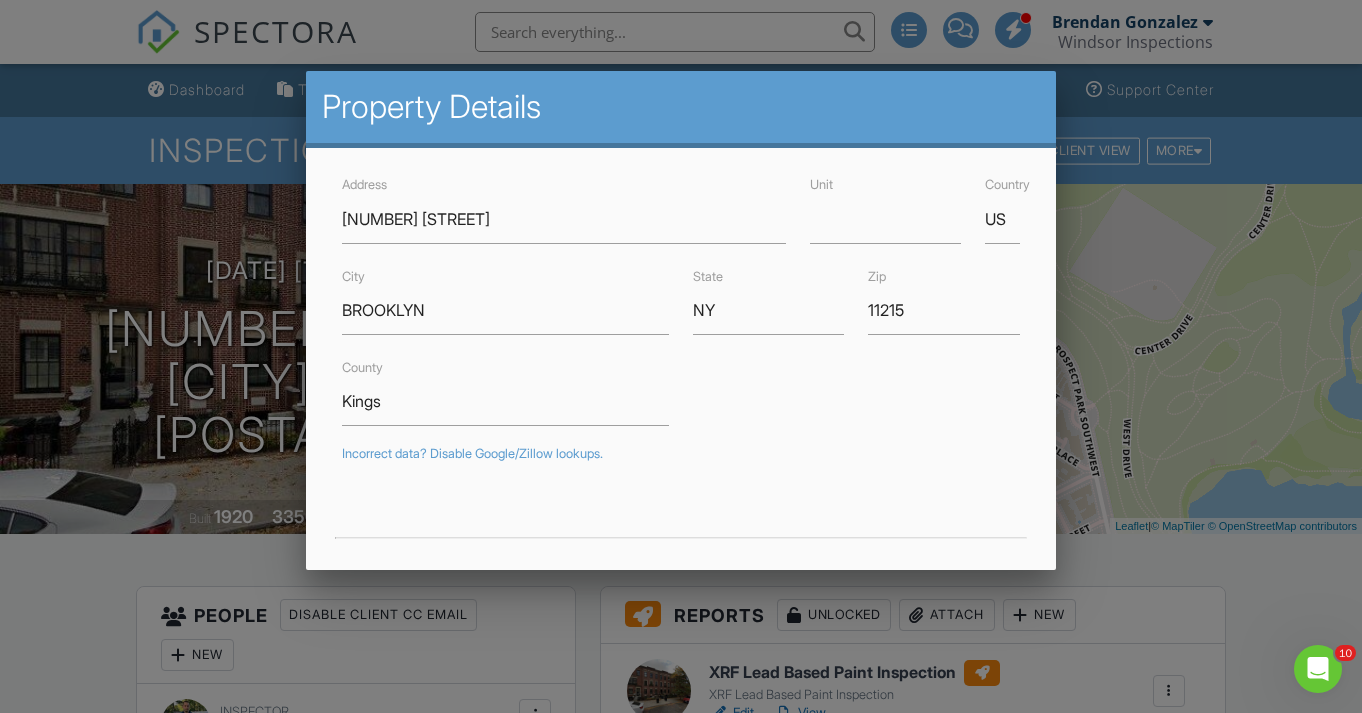 click at bounding box center (681, 345) 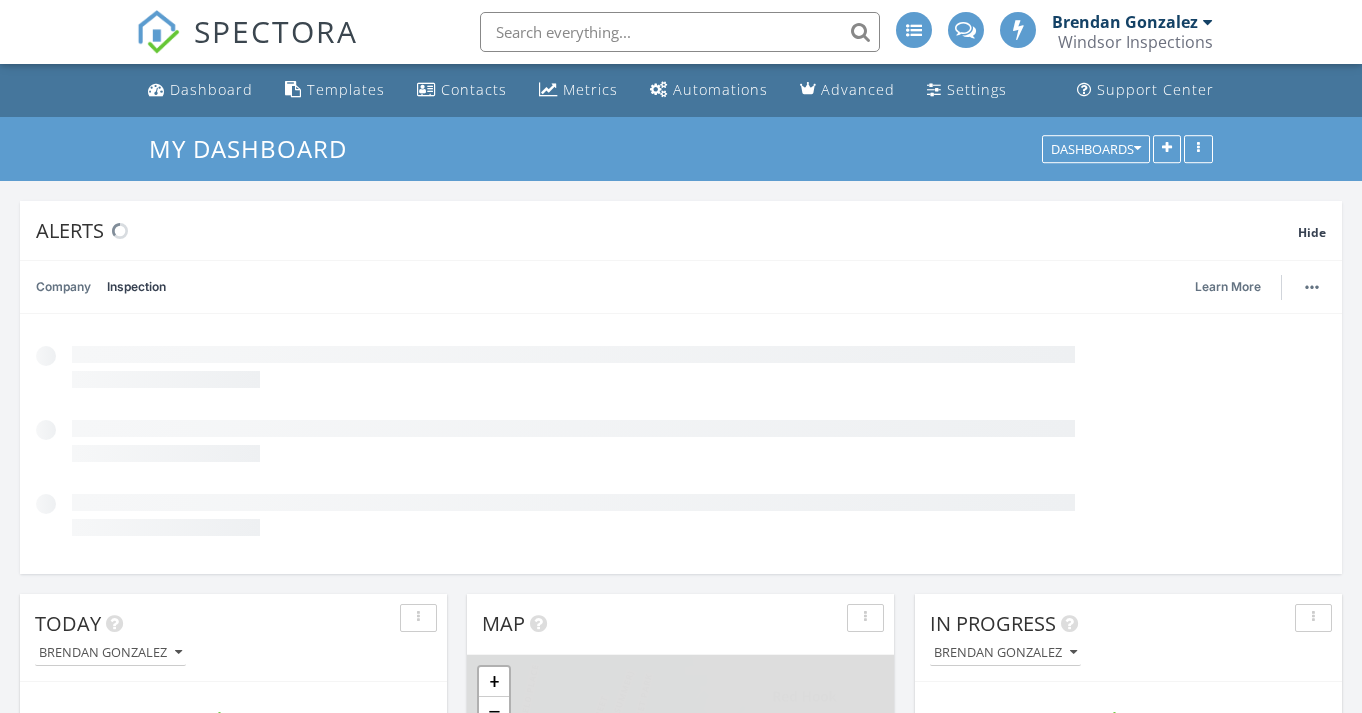 scroll, scrollTop: 1036, scrollLeft: 0, axis: vertical 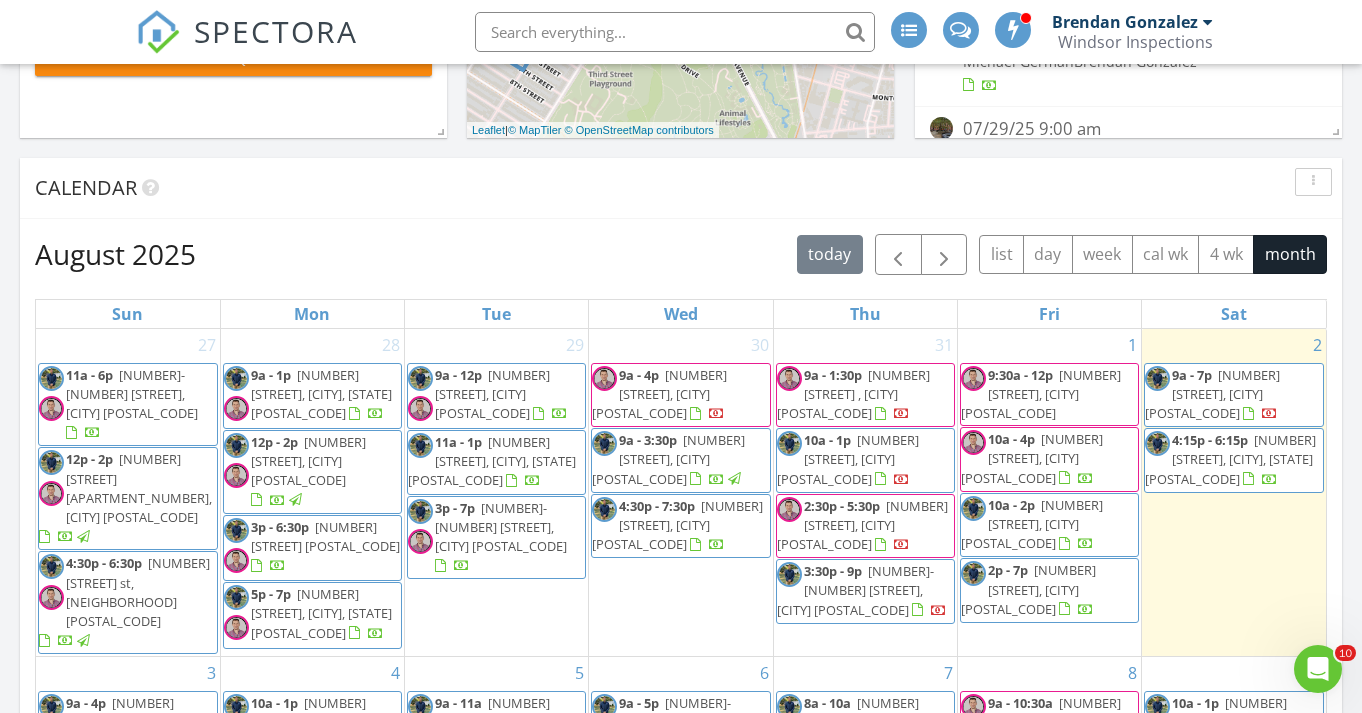 click on "9a - 1:30p
199 Luquer St , BROOKLYN 11231" at bounding box center [865, 395] 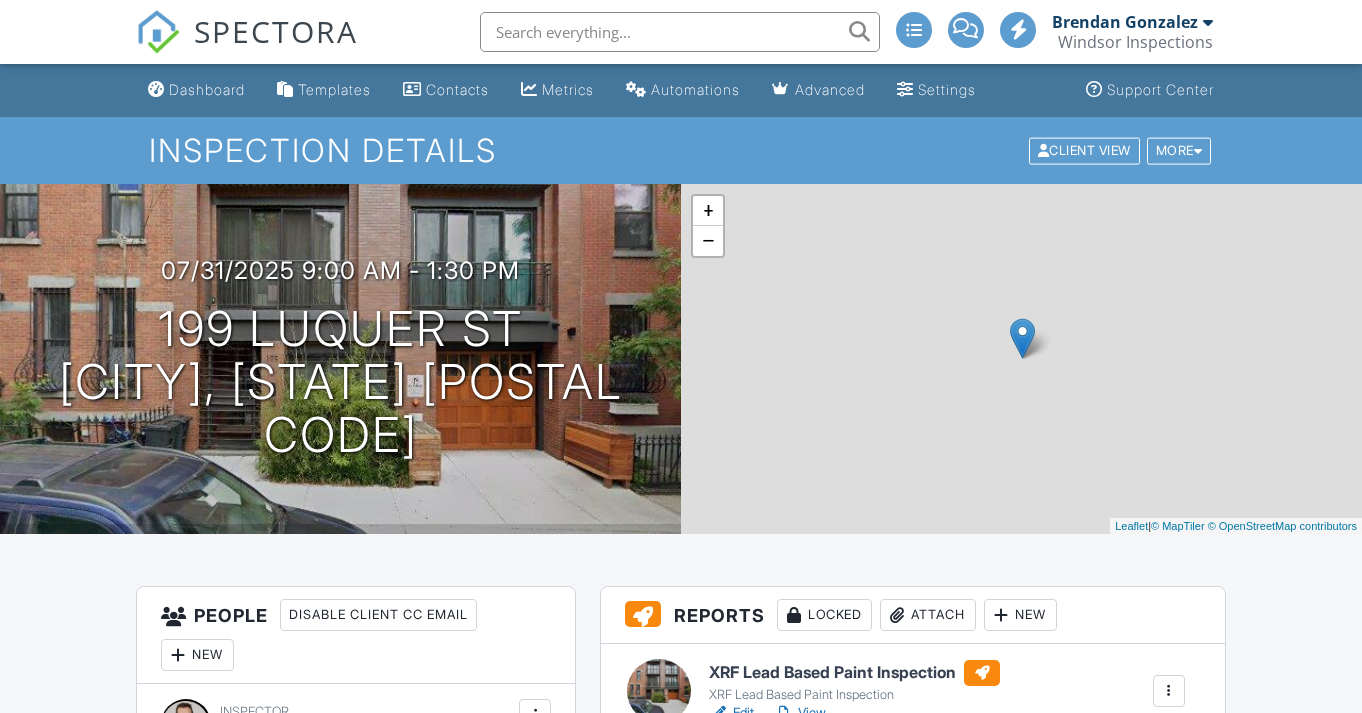 scroll, scrollTop: 0, scrollLeft: 0, axis: both 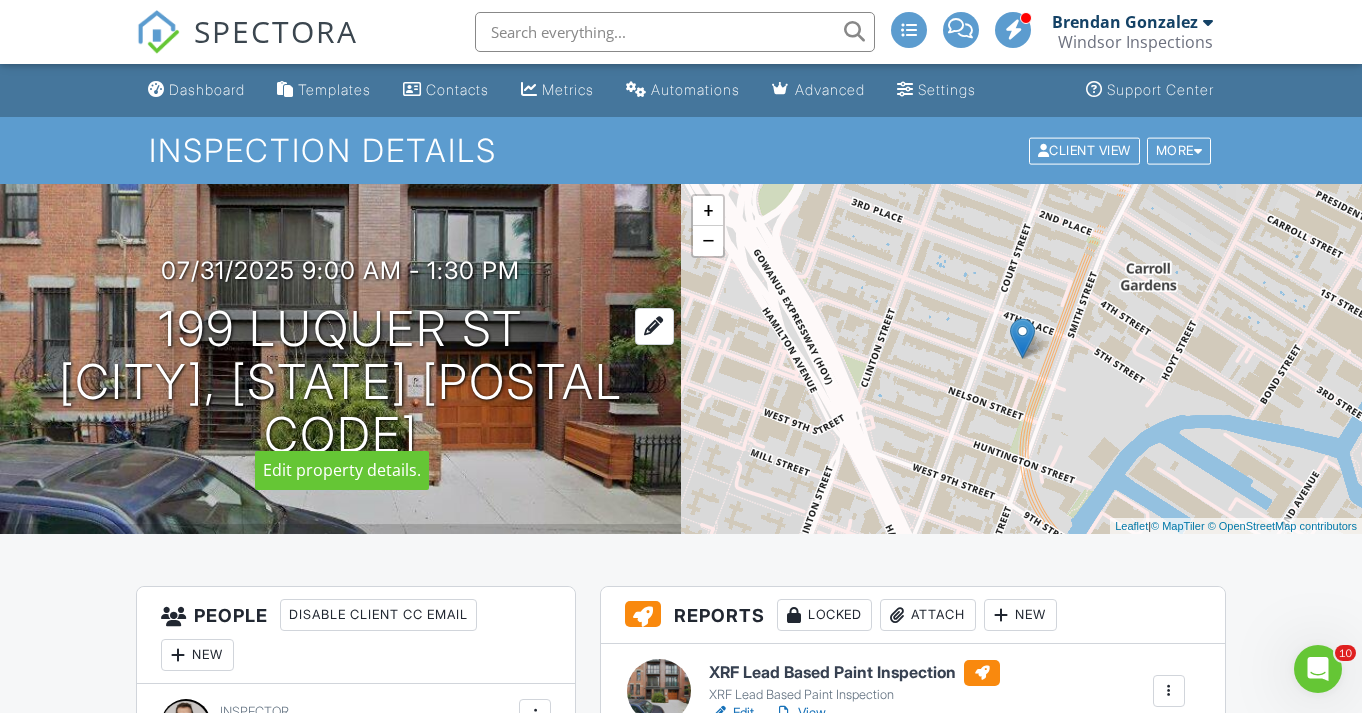 drag, startPoint x: 168, startPoint y: 356, endPoint x: 513, endPoint y: 360, distance: 345.0232 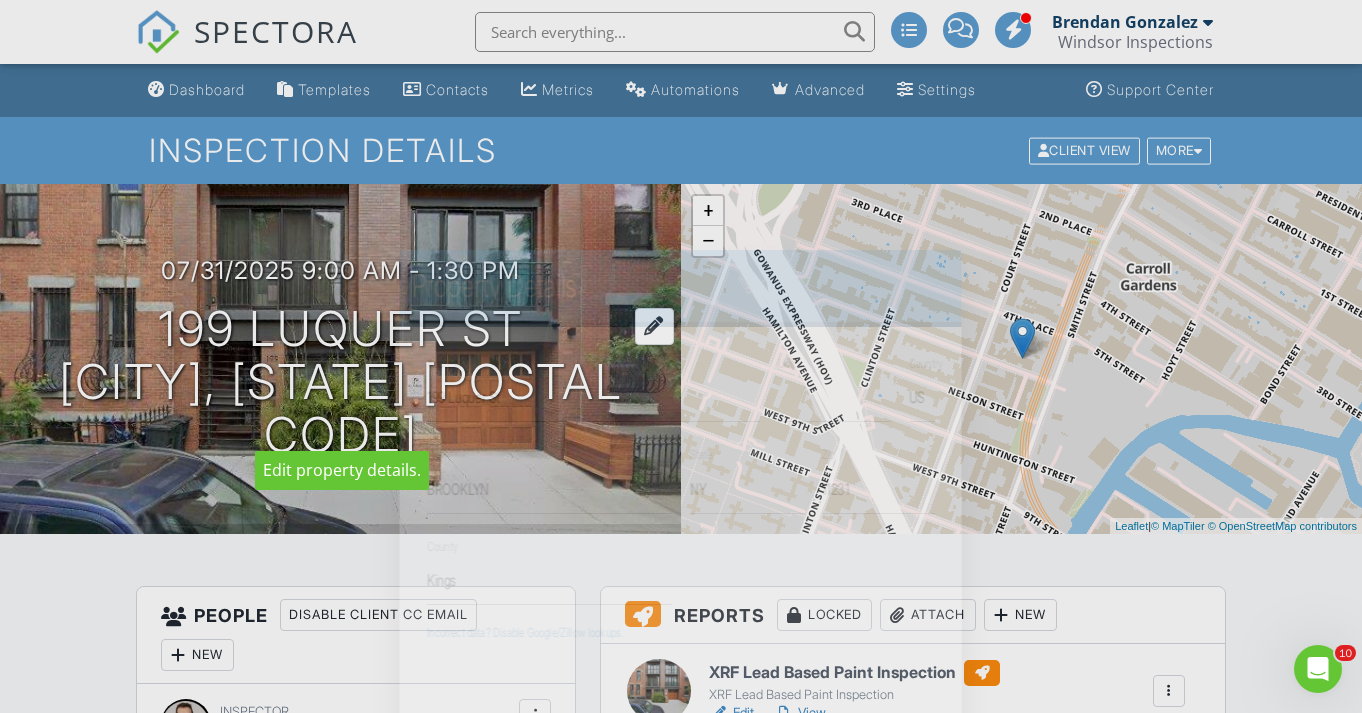 copy on "199 Luquer St" 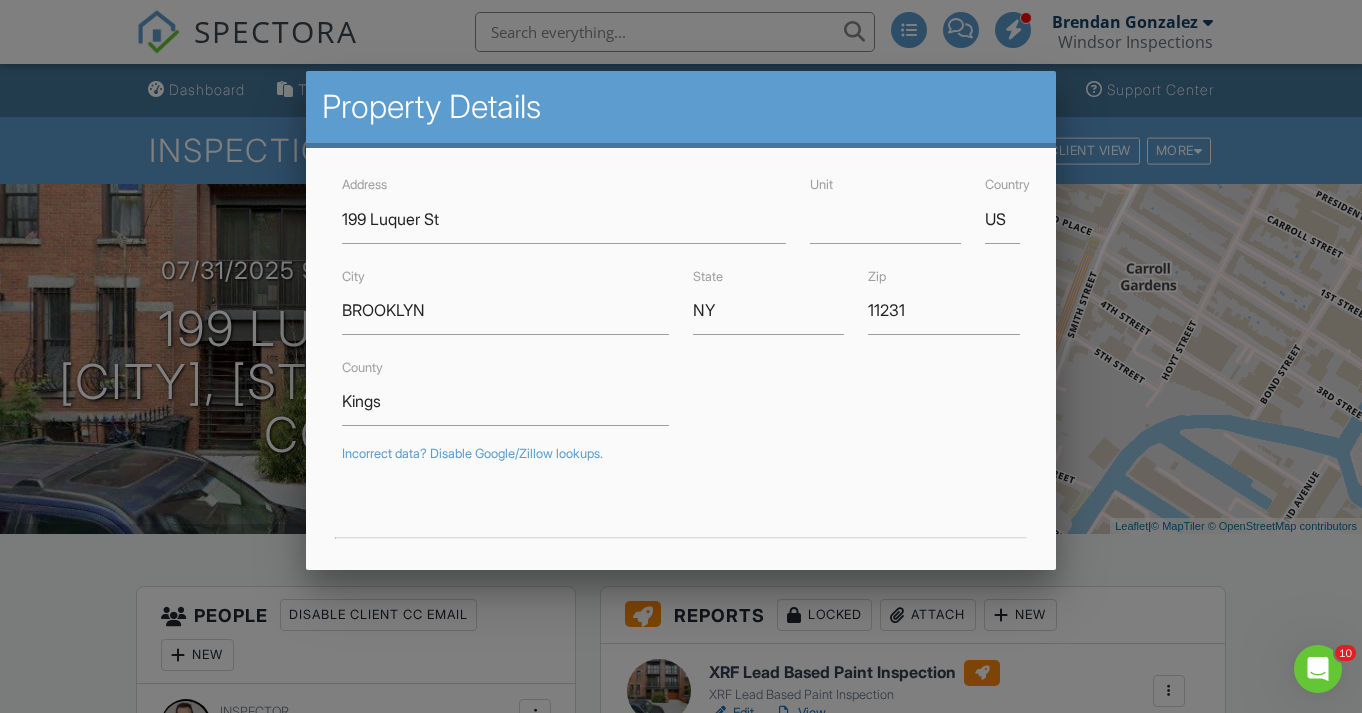 click at bounding box center (681, 345) 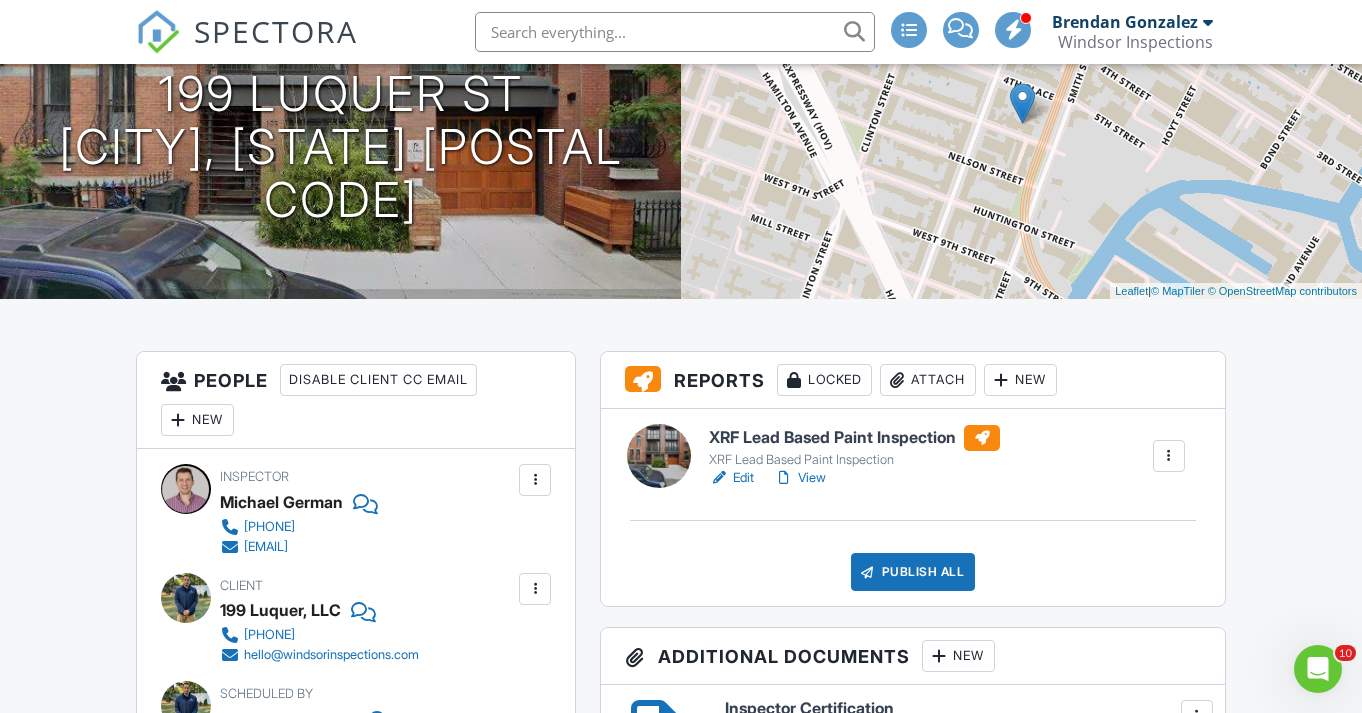 scroll, scrollTop: 249, scrollLeft: 0, axis: vertical 